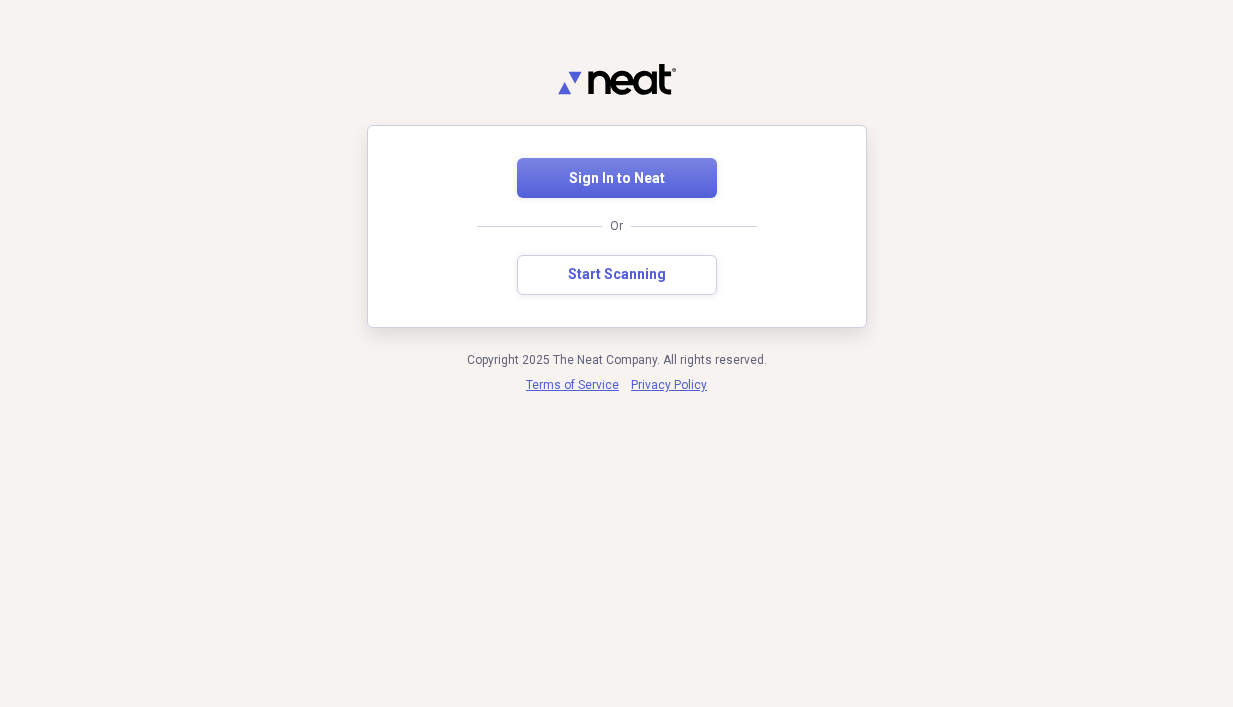 scroll, scrollTop: 0, scrollLeft: 0, axis: both 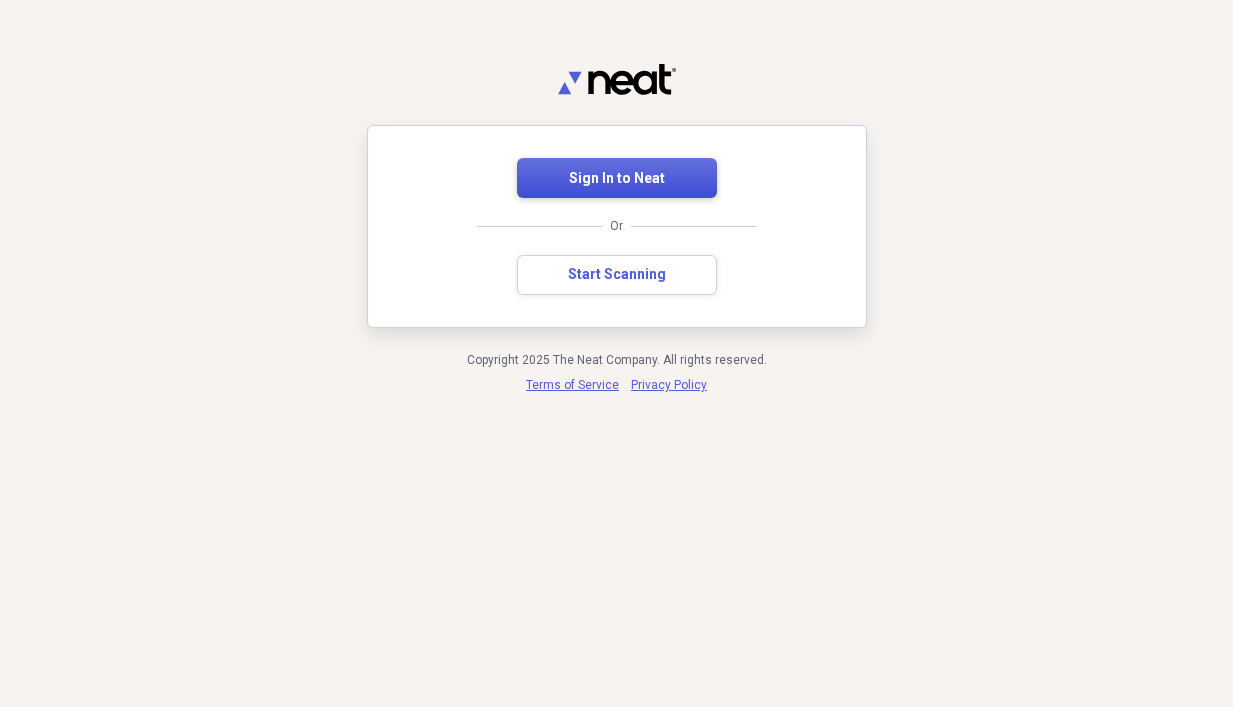 click on "Sign In to Neat" at bounding box center (617, 179) 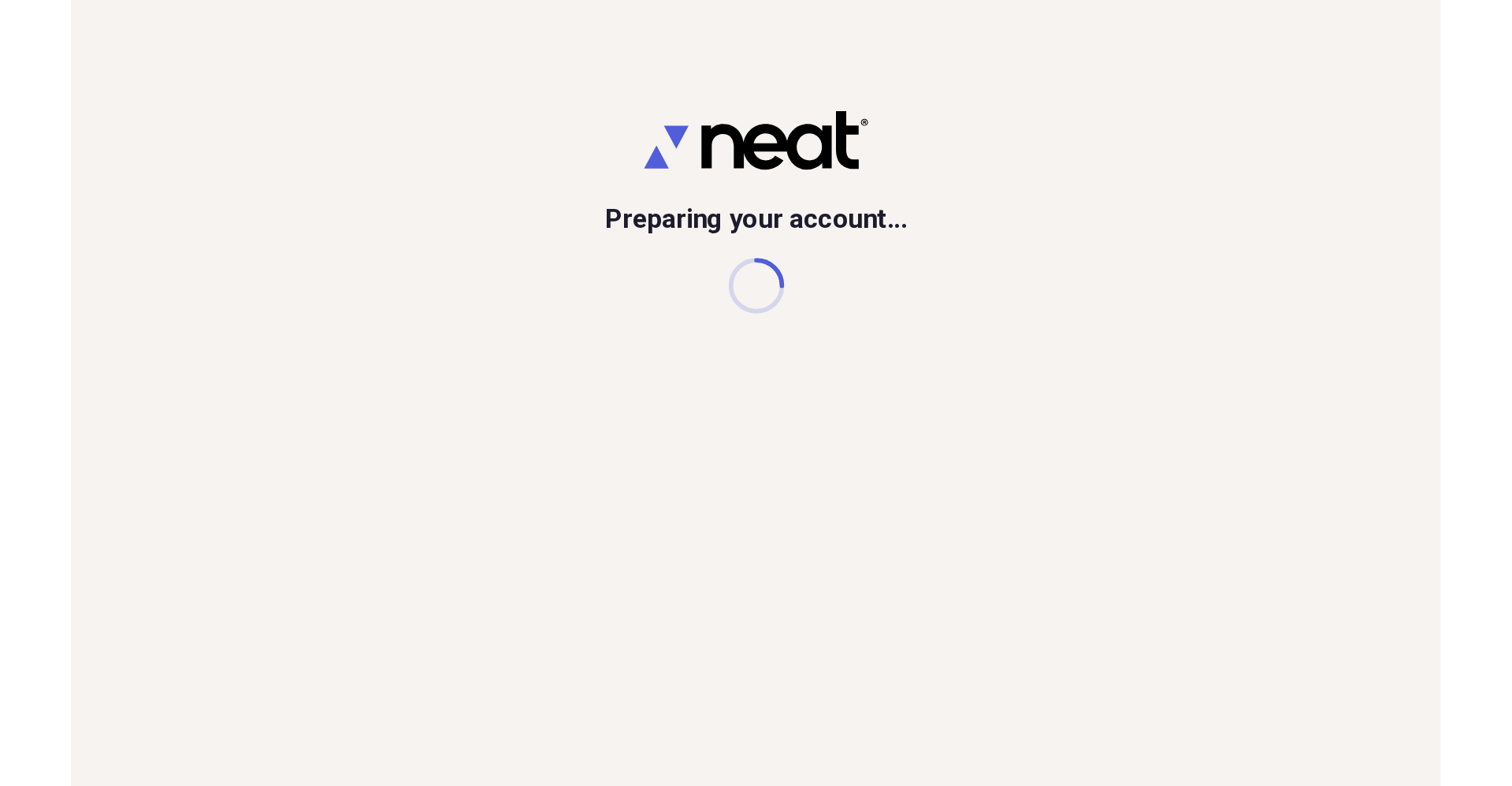 scroll, scrollTop: 0, scrollLeft: 0, axis: both 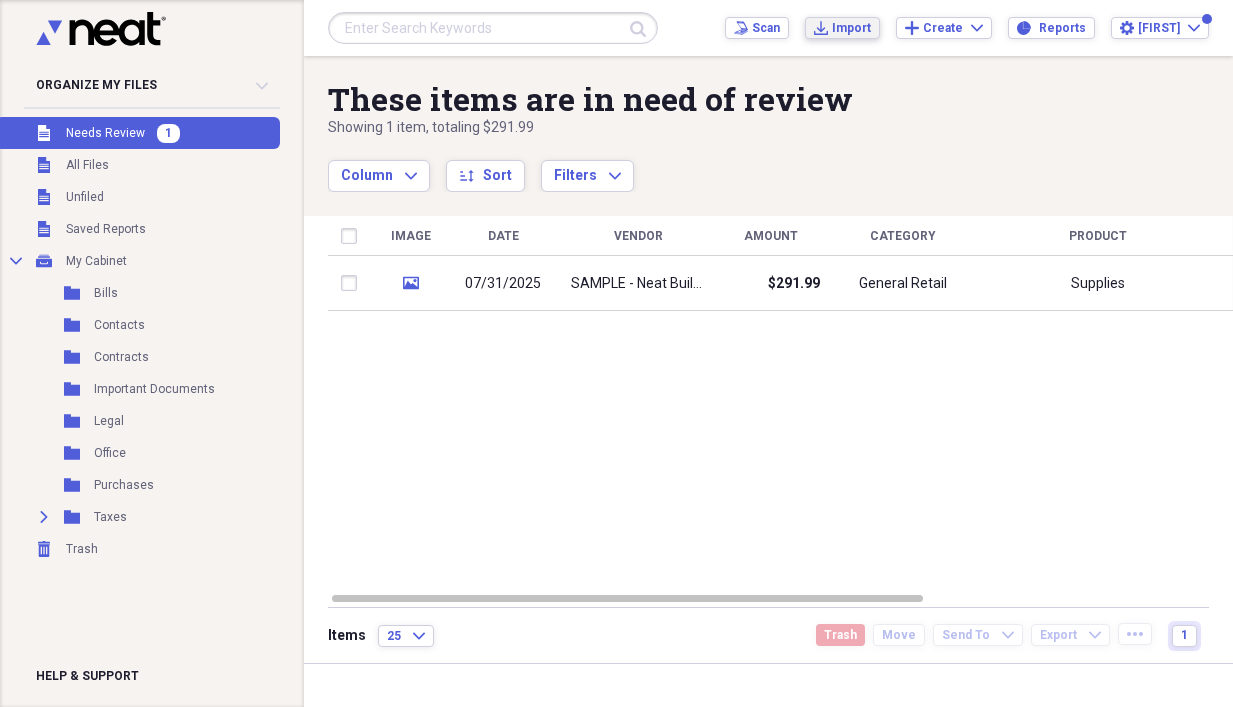 click on "Import" at bounding box center (851, 28) 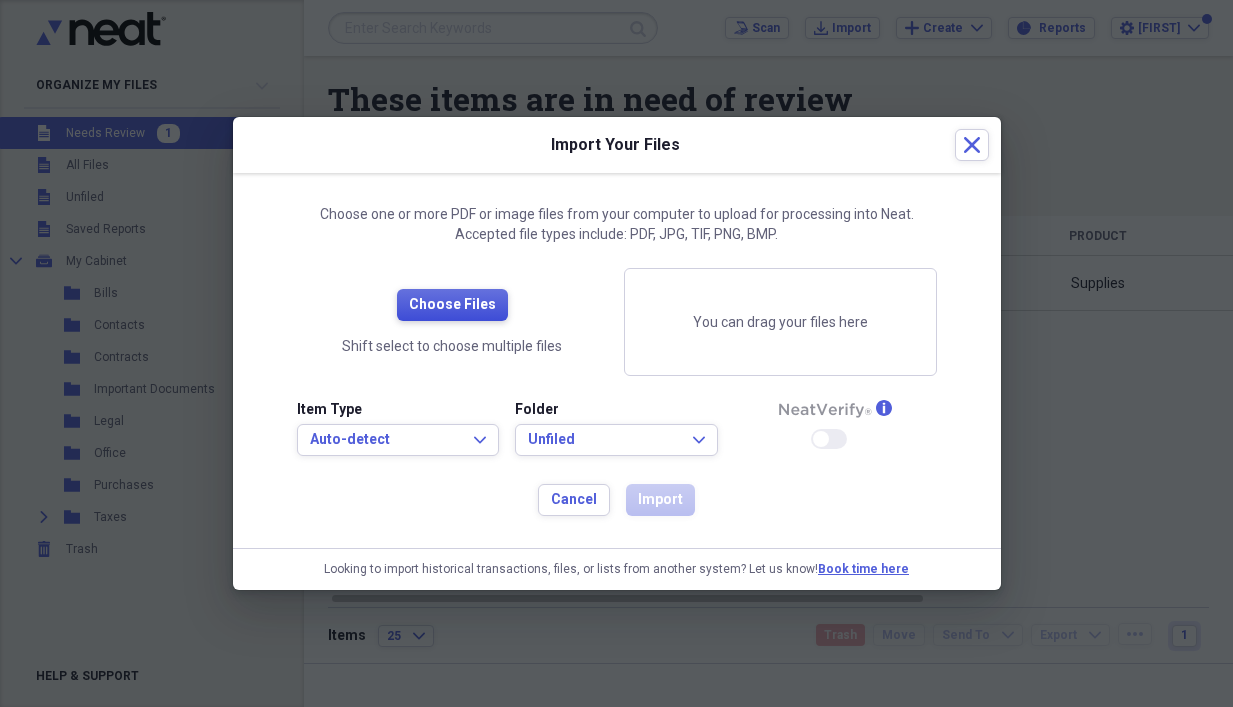 click on "Choose Files" at bounding box center (452, 305) 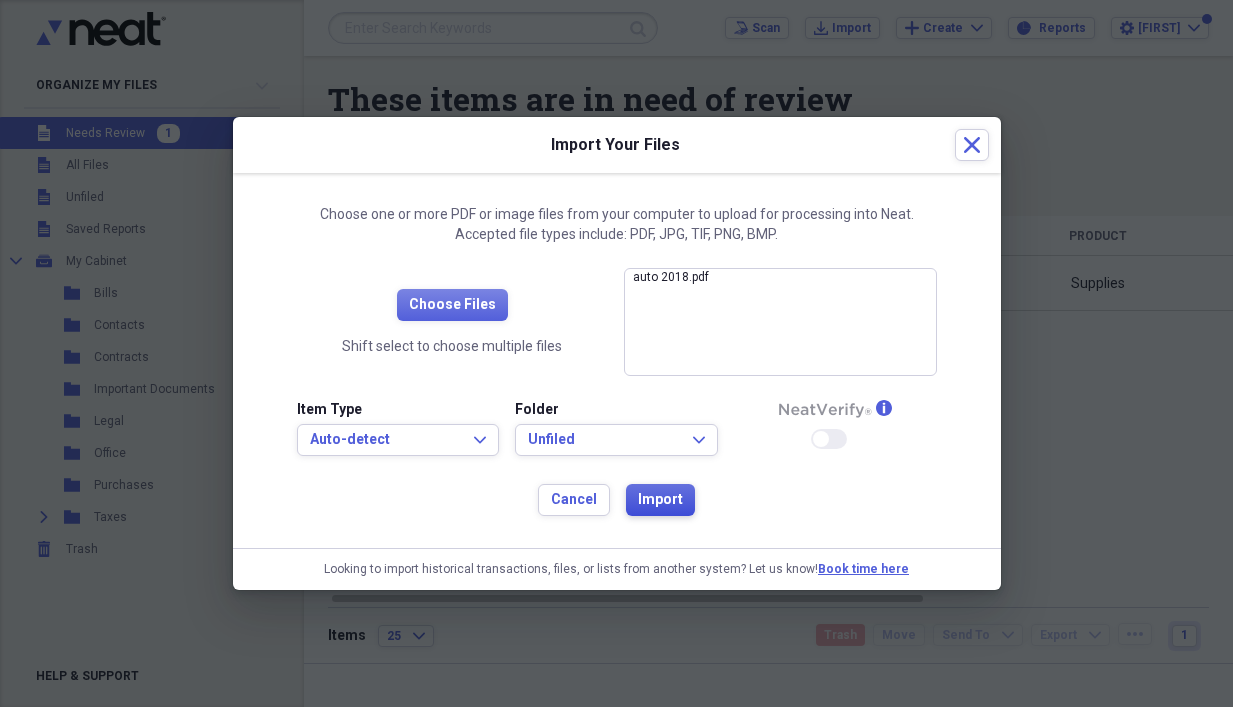 click on "Import" at bounding box center (660, 500) 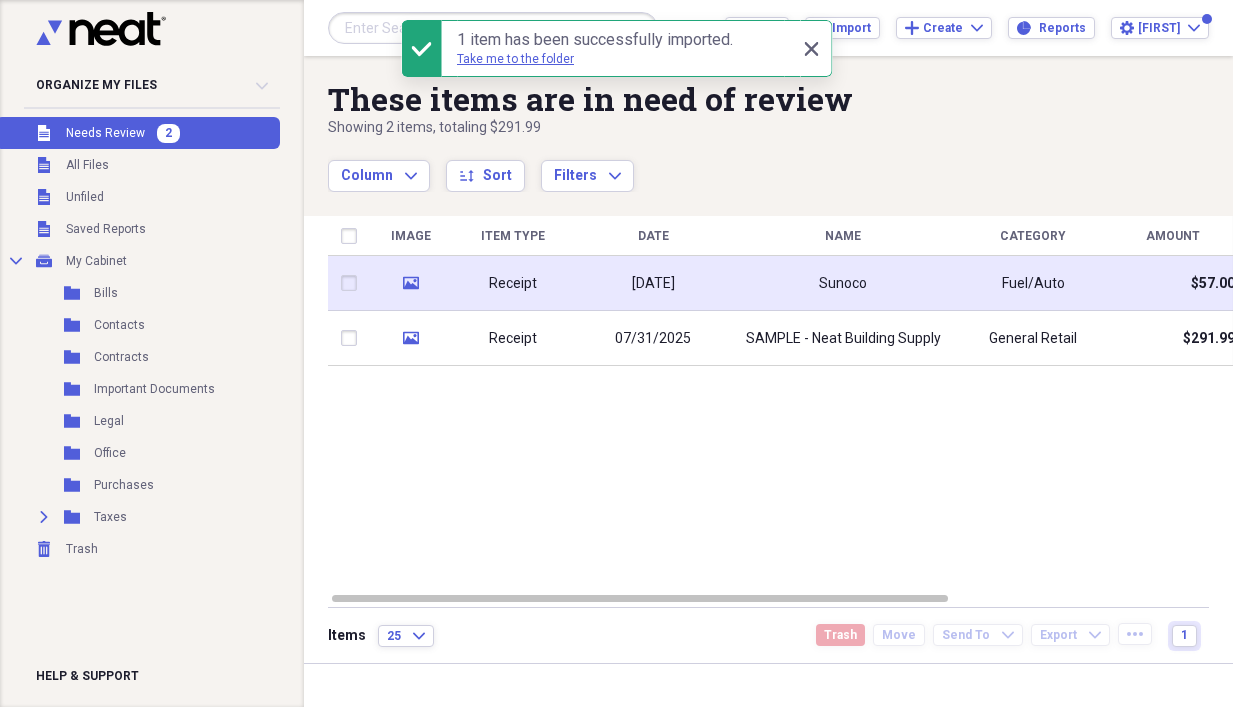 click on "Receipt" at bounding box center (513, 283) 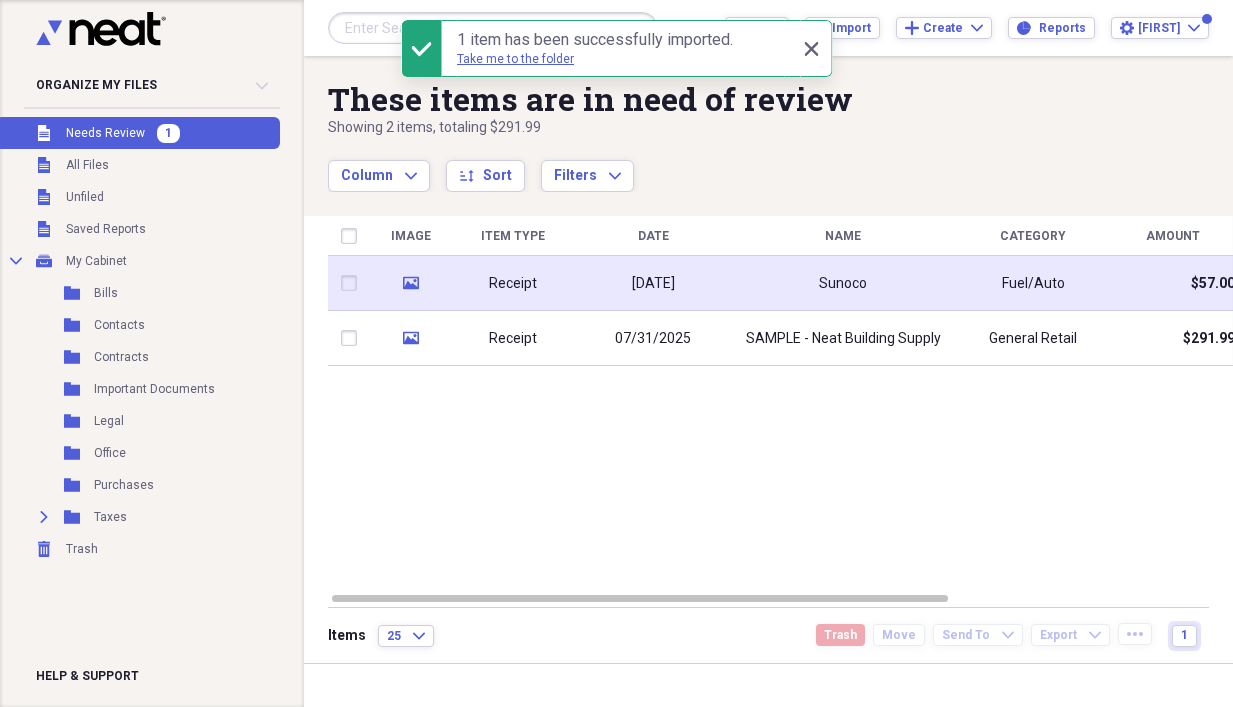 click at bounding box center [353, 283] 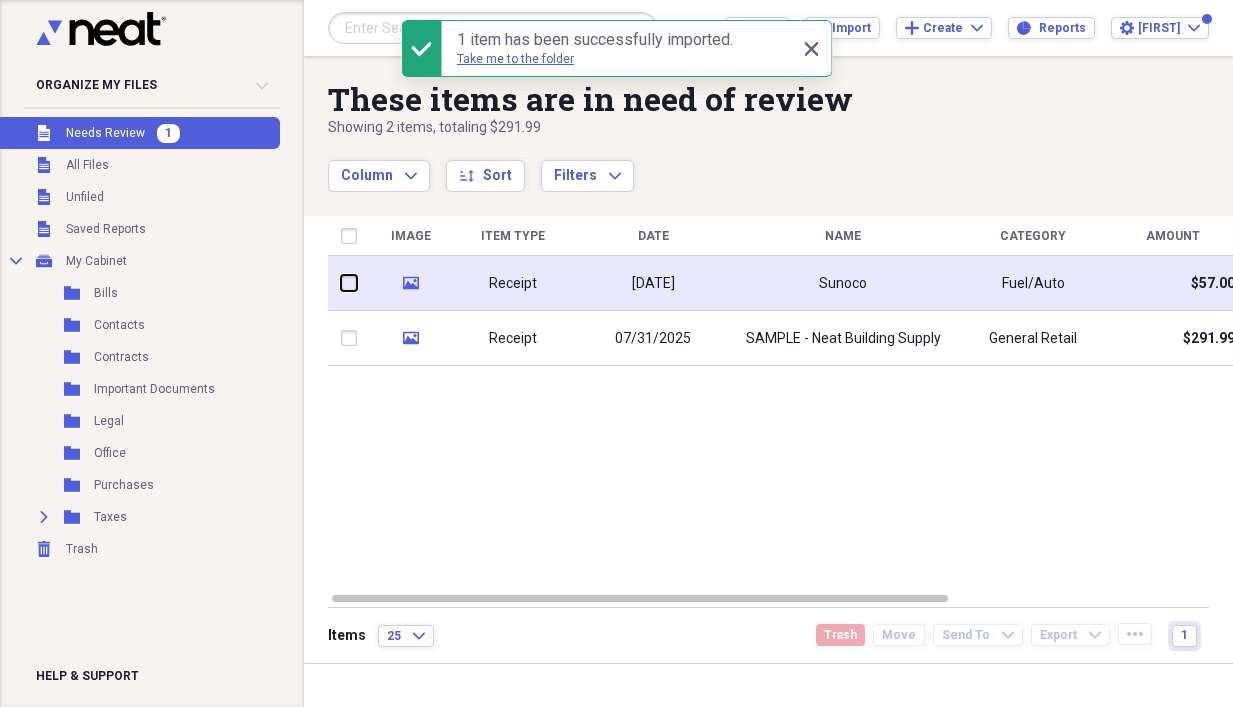 click at bounding box center (341, 283) 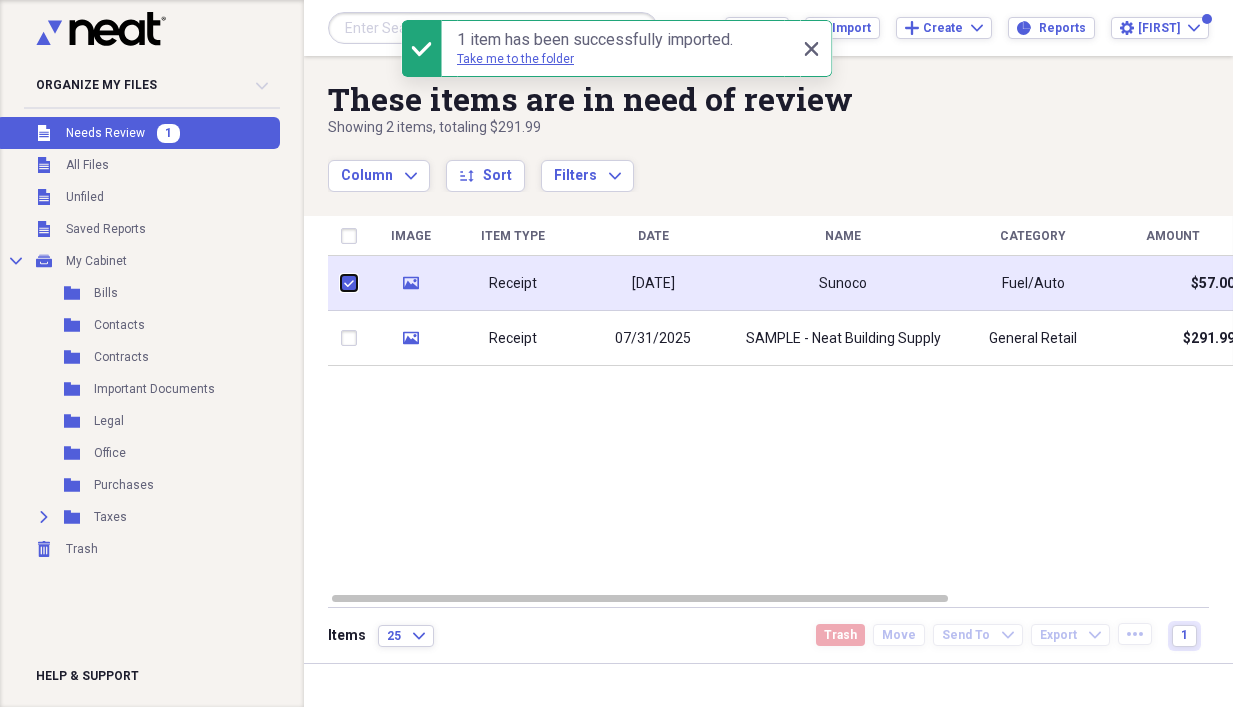 checkbox on "true" 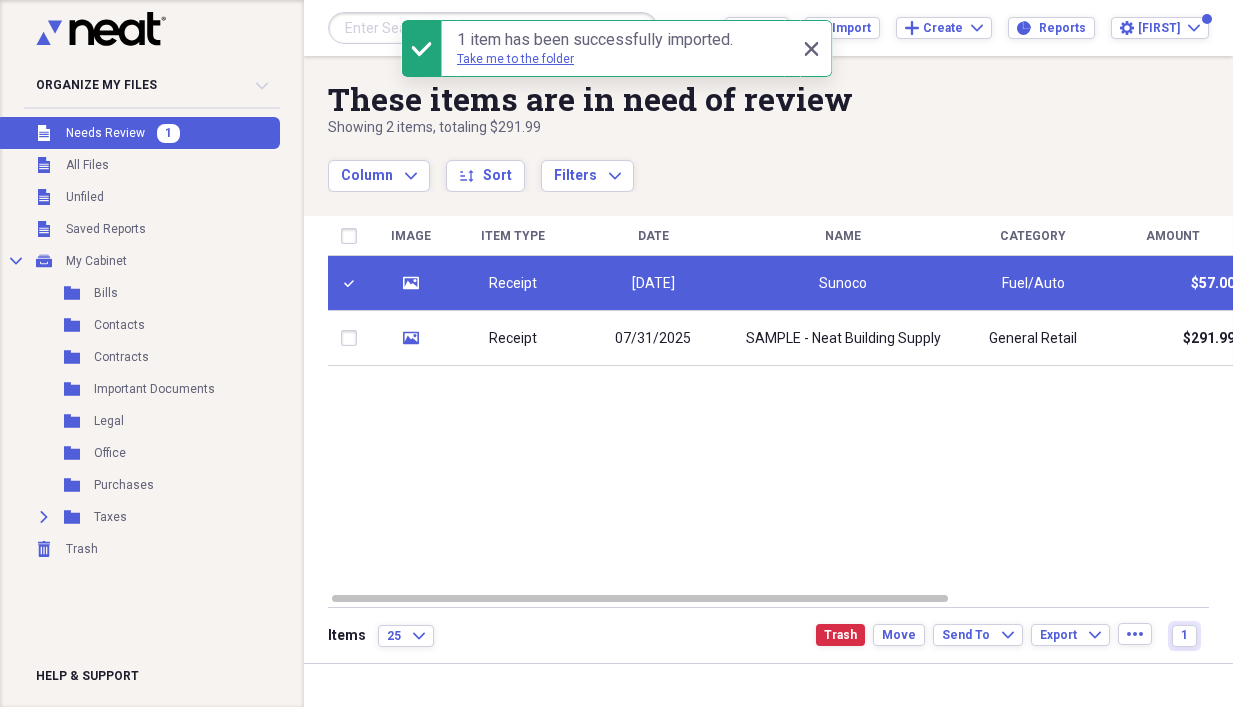 click on "Receipt" at bounding box center [513, 284] 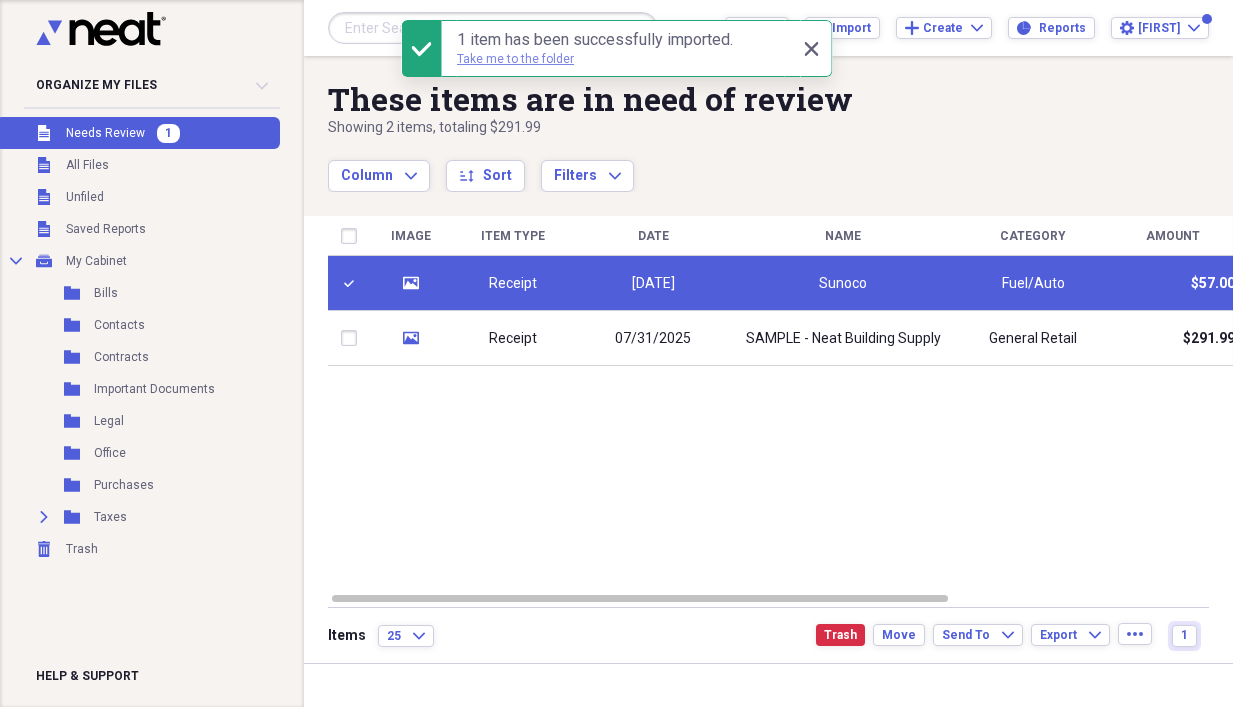 click on "Take me to the folder" at bounding box center [515, 59] 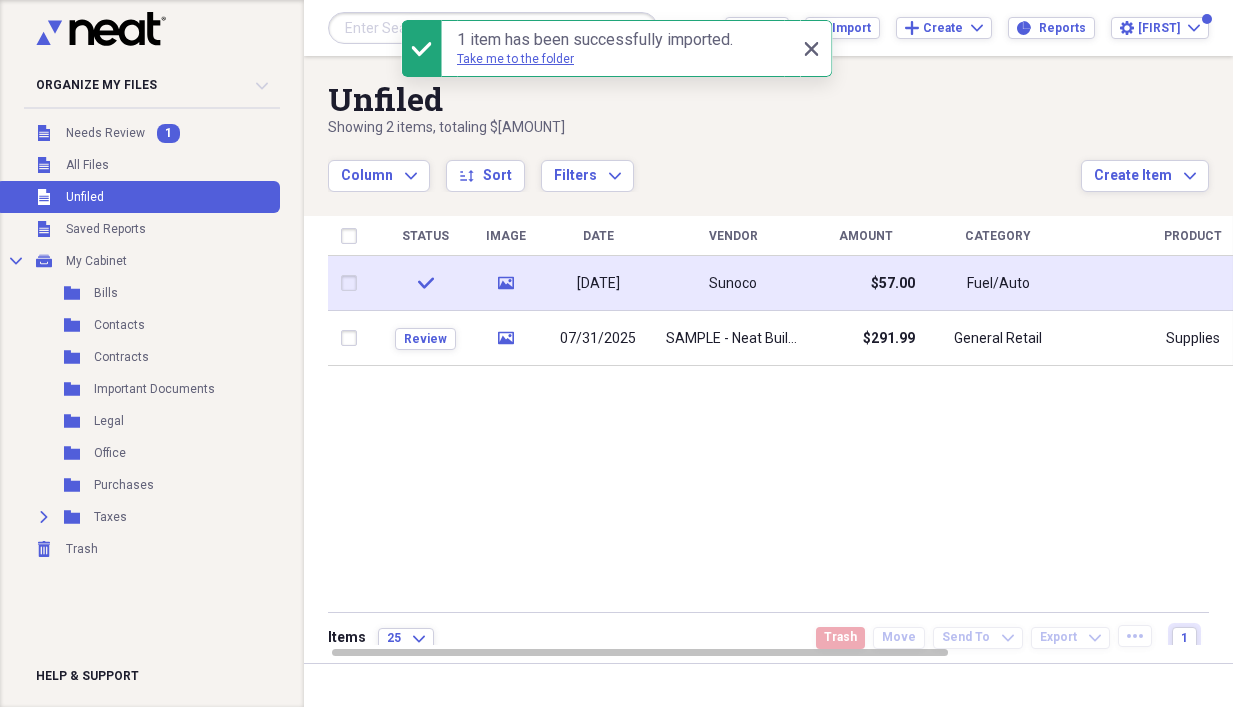 click on "check" at bounding box center (425, 283) 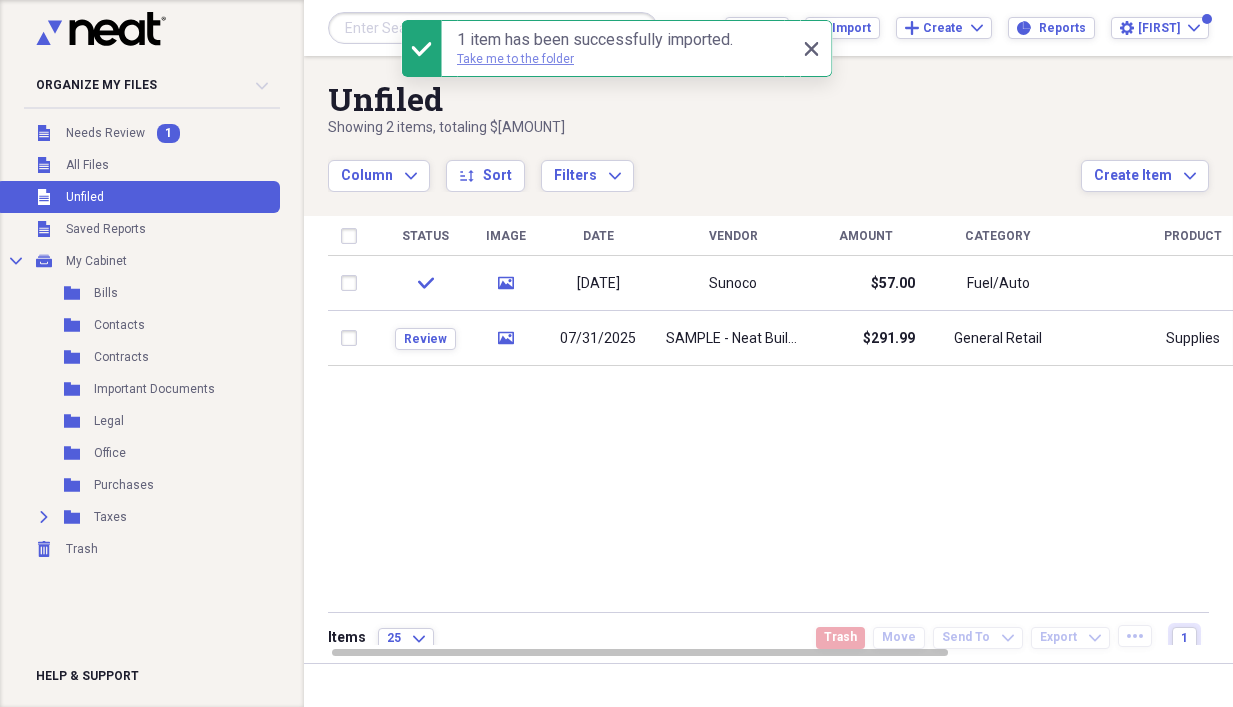 click on "Take me to the folder" at bounding box center (515, 59) 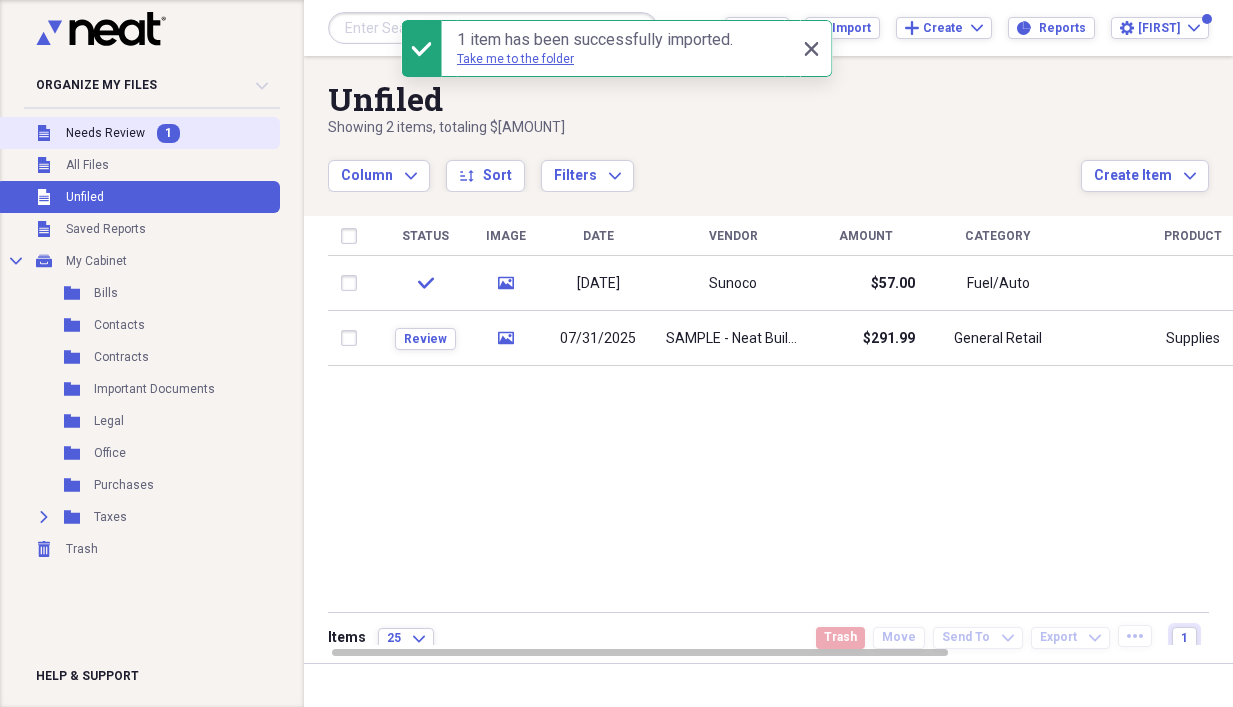 click on "Needs Review" at bounding box center (105, 133) 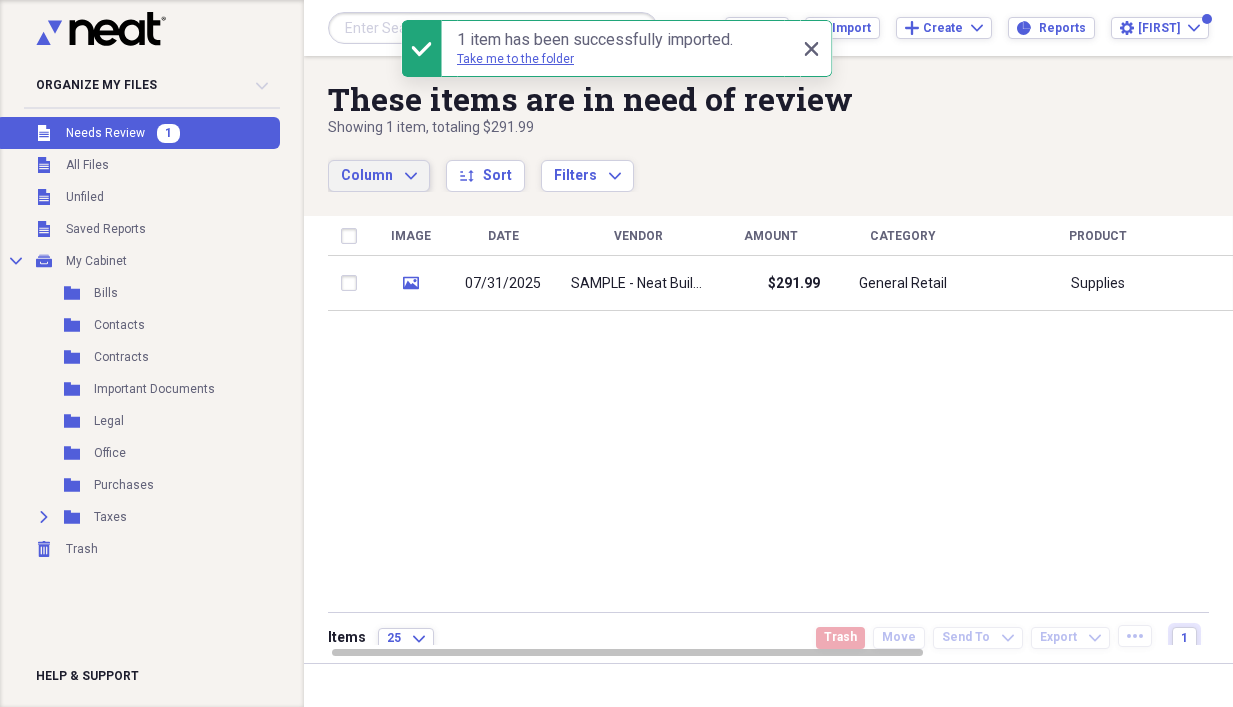 click on "Expand" 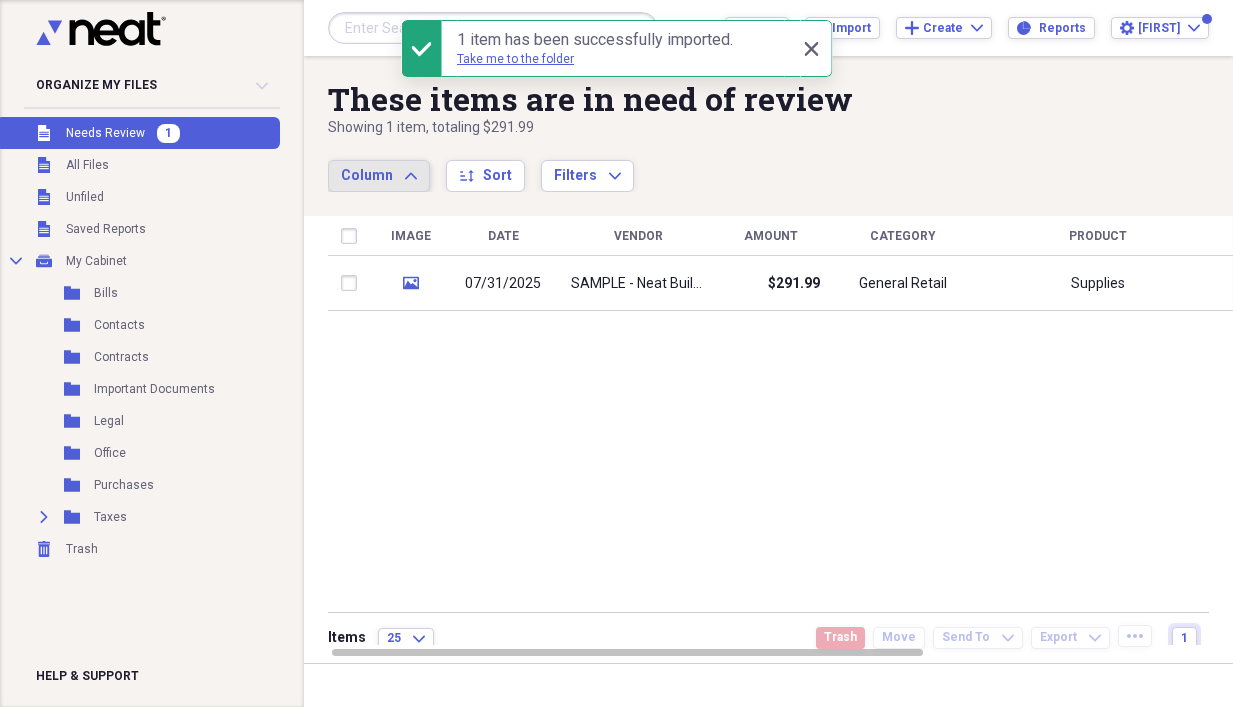 click on "Expand" 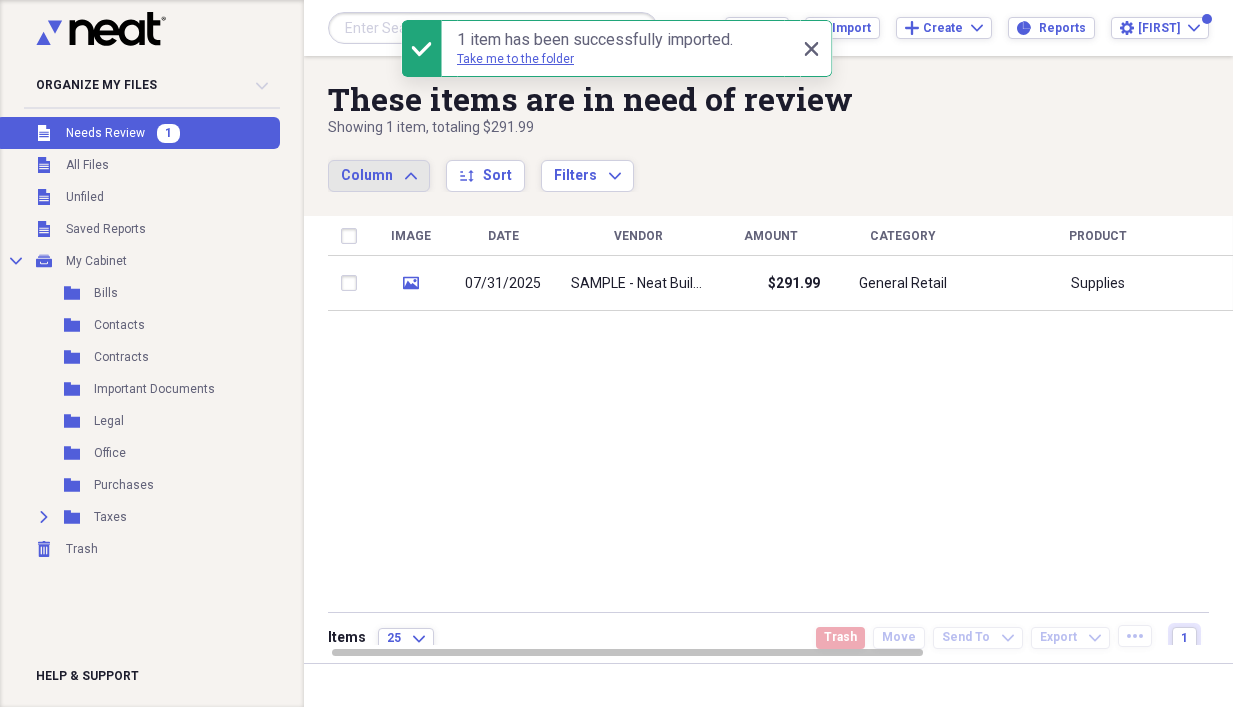 click on "Needs Review" at bounding box center (105, 133) 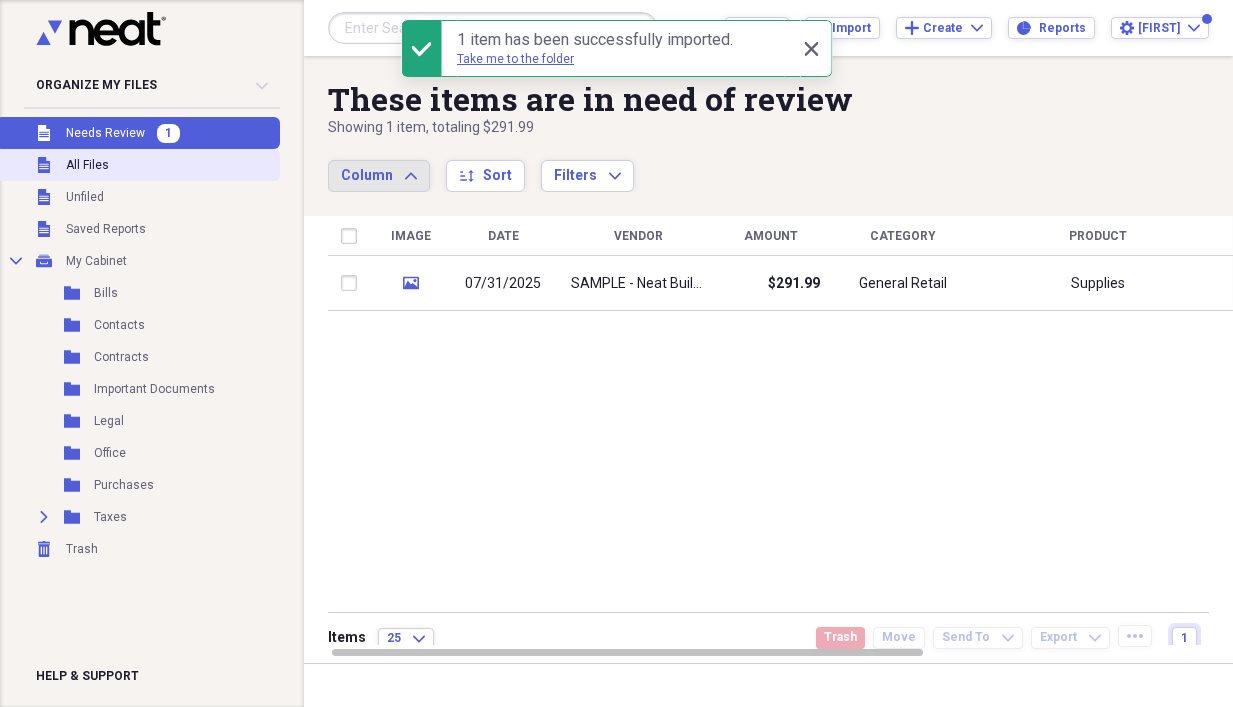 click on "All Files" at bounding box center [87, 165] 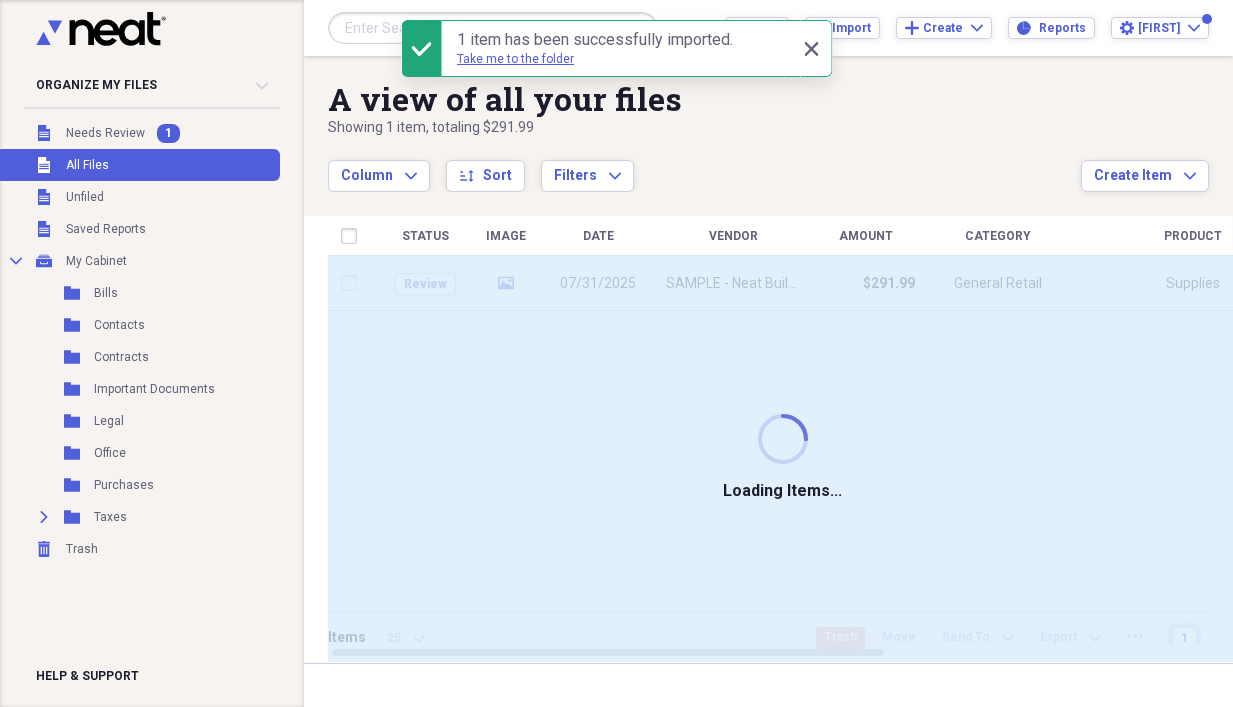 click on "All Files" at bounding box center [87, 165] 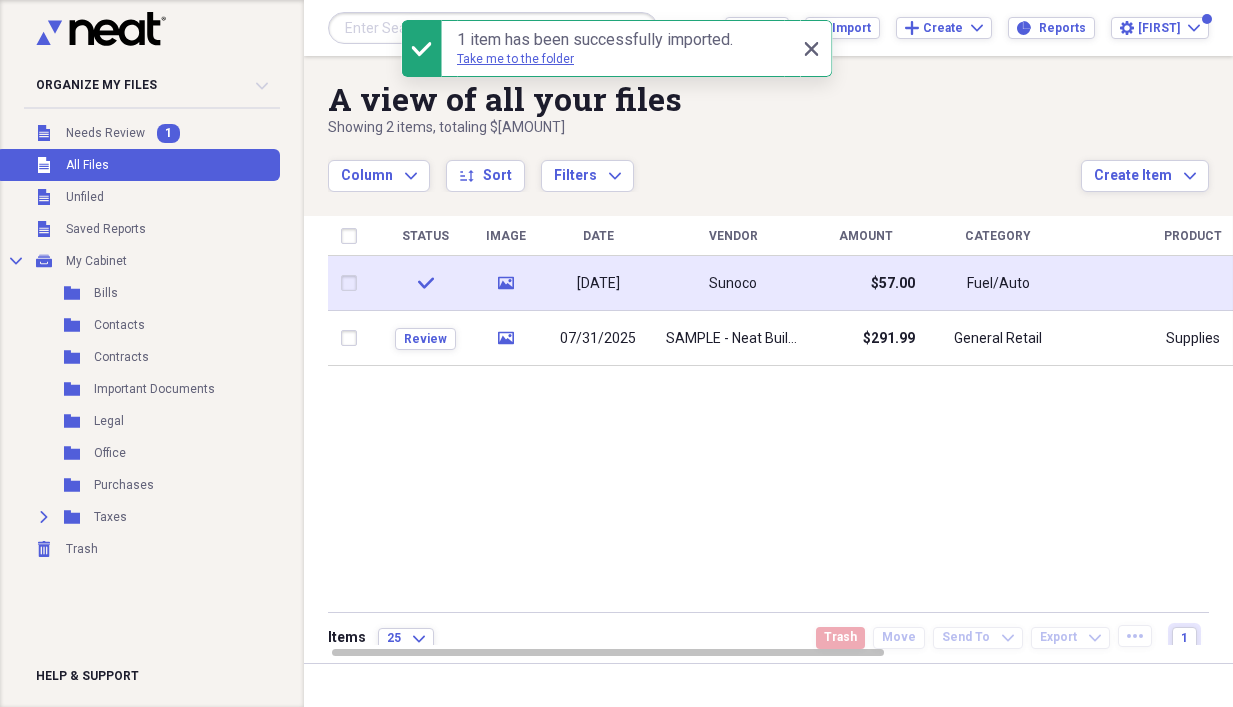 click on "[DATE]" at bounding box center (598, 284) 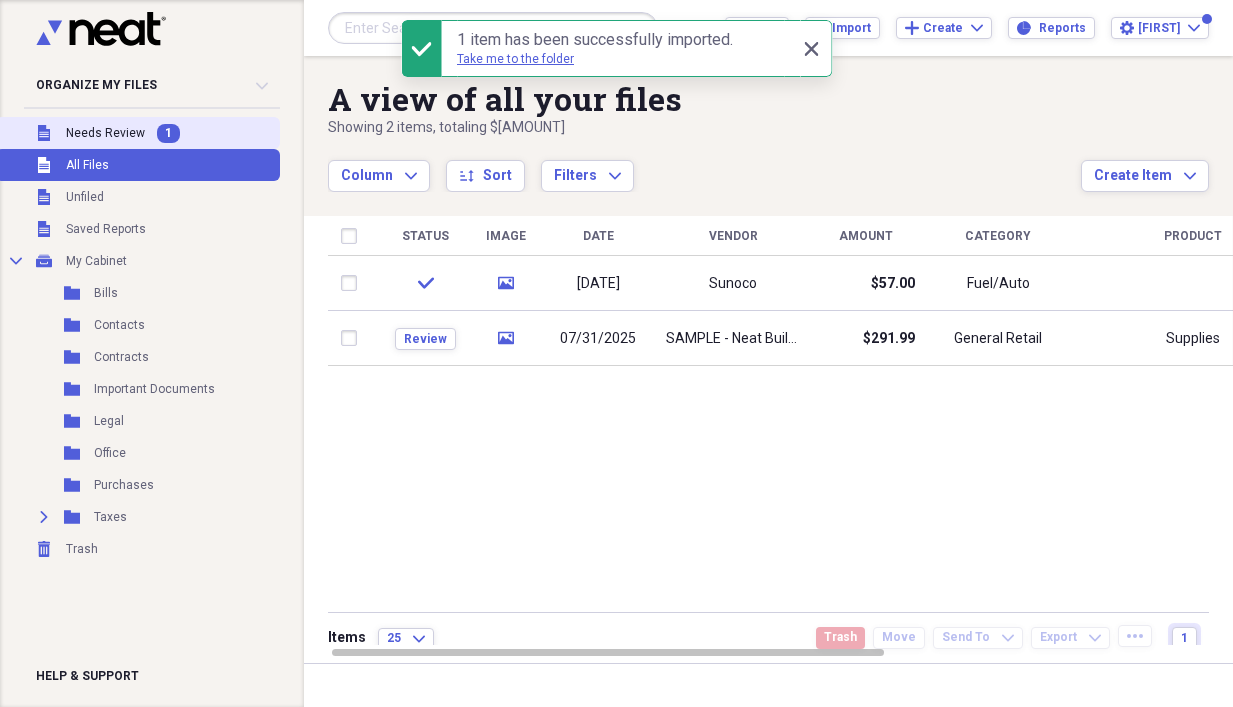 click on "Needs Review" at bounding box center (105, 133) 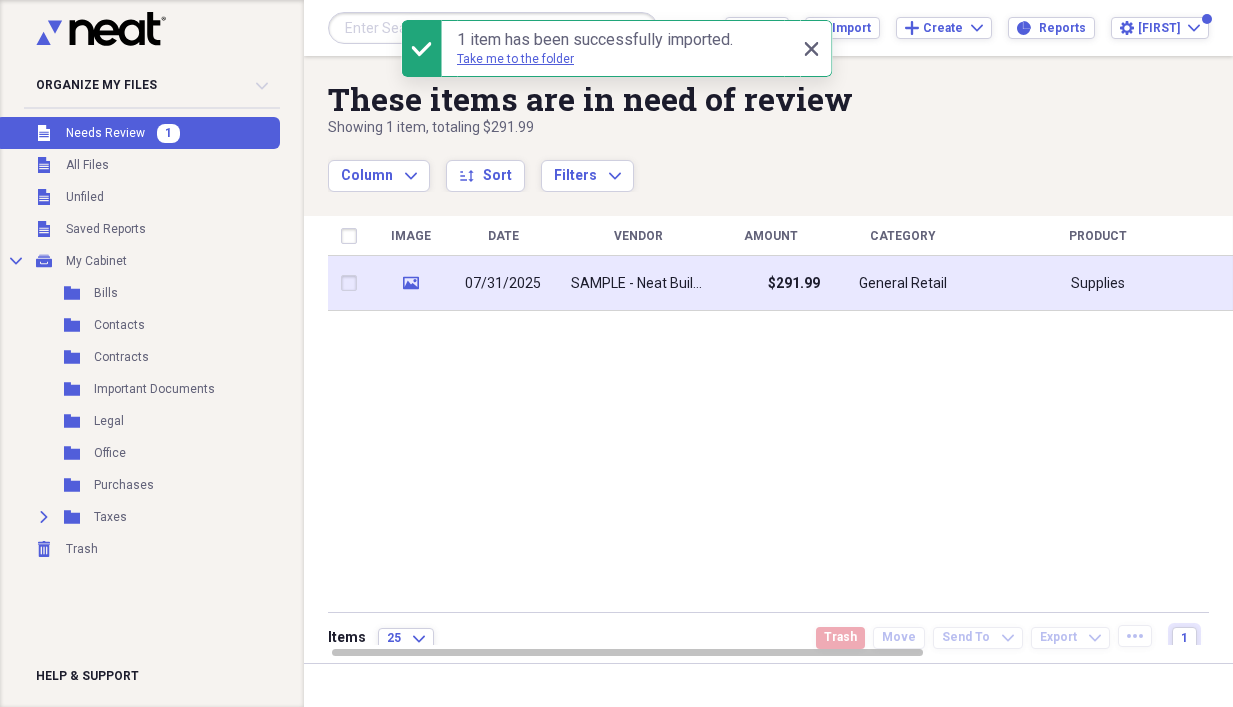 click at bounding box center (353, 283) 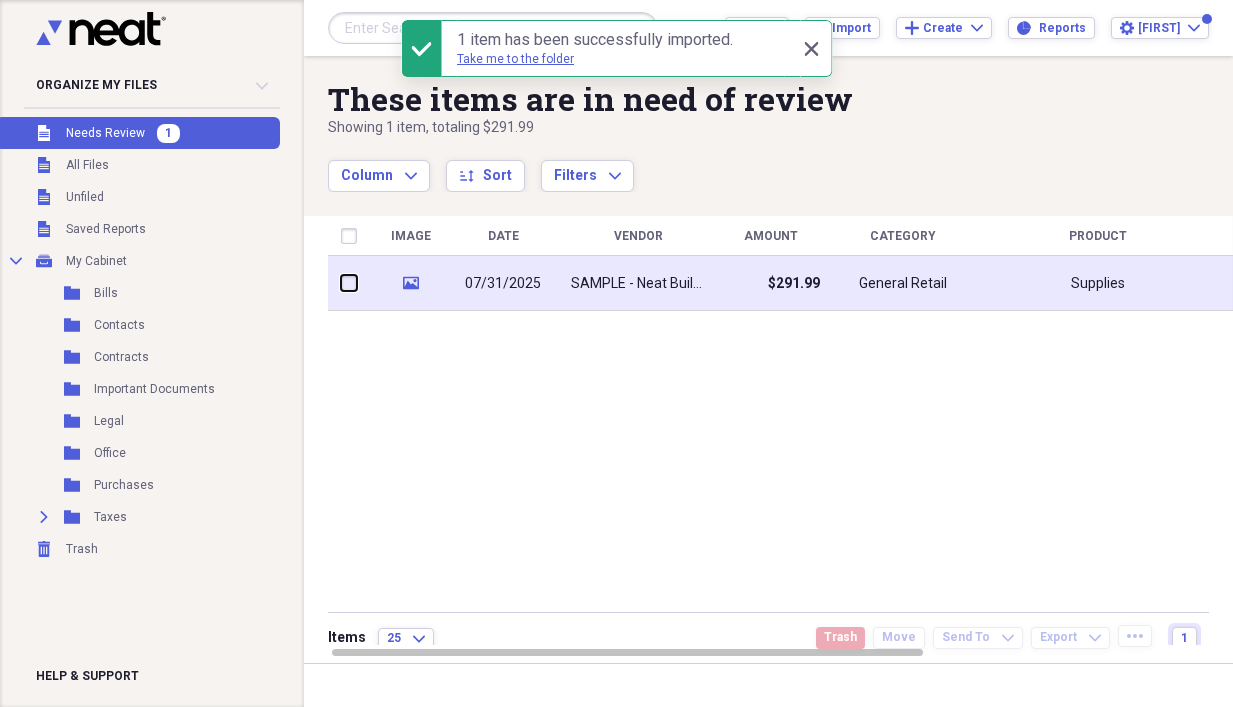 click at bounding box center (341, 283) 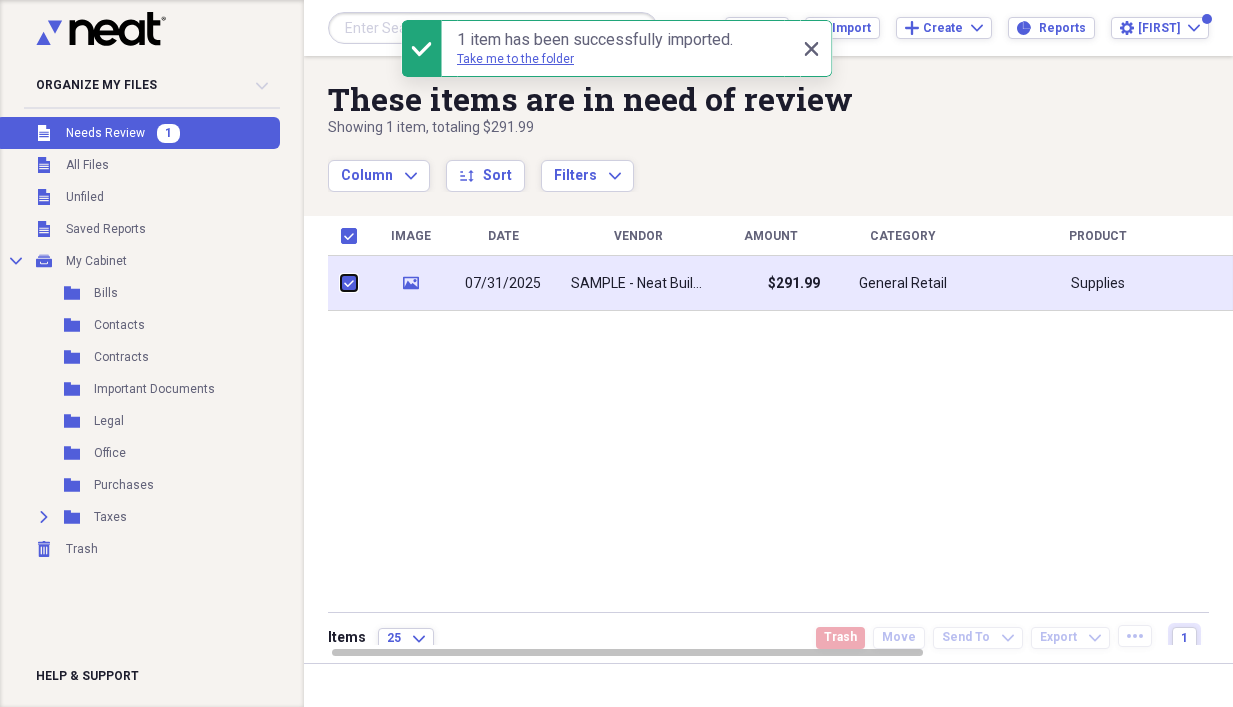checkbox on "true" 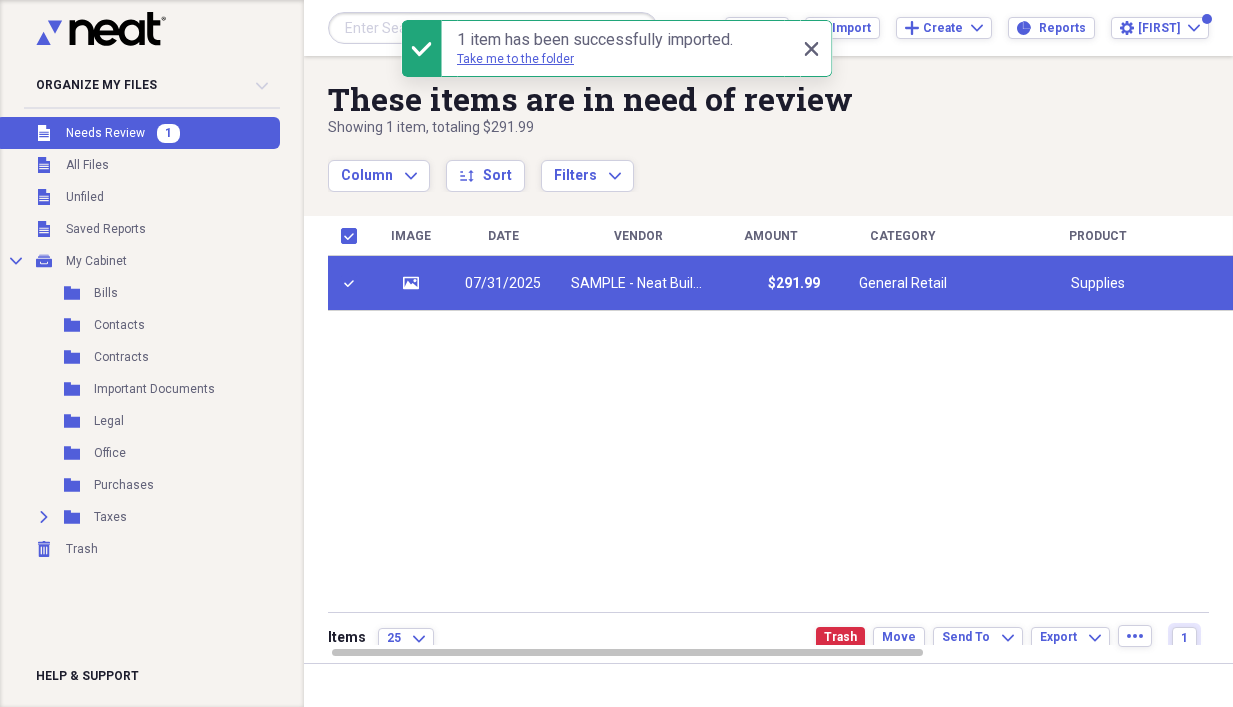 click on "Image Date Vendor Amount Category Product Source Folder Billable Reimbursable media [DATE] SAMPLE - Neat Building Supply $[AMOUNT] General Retail Supplies Unfiled" at bounding box center [782, 430] 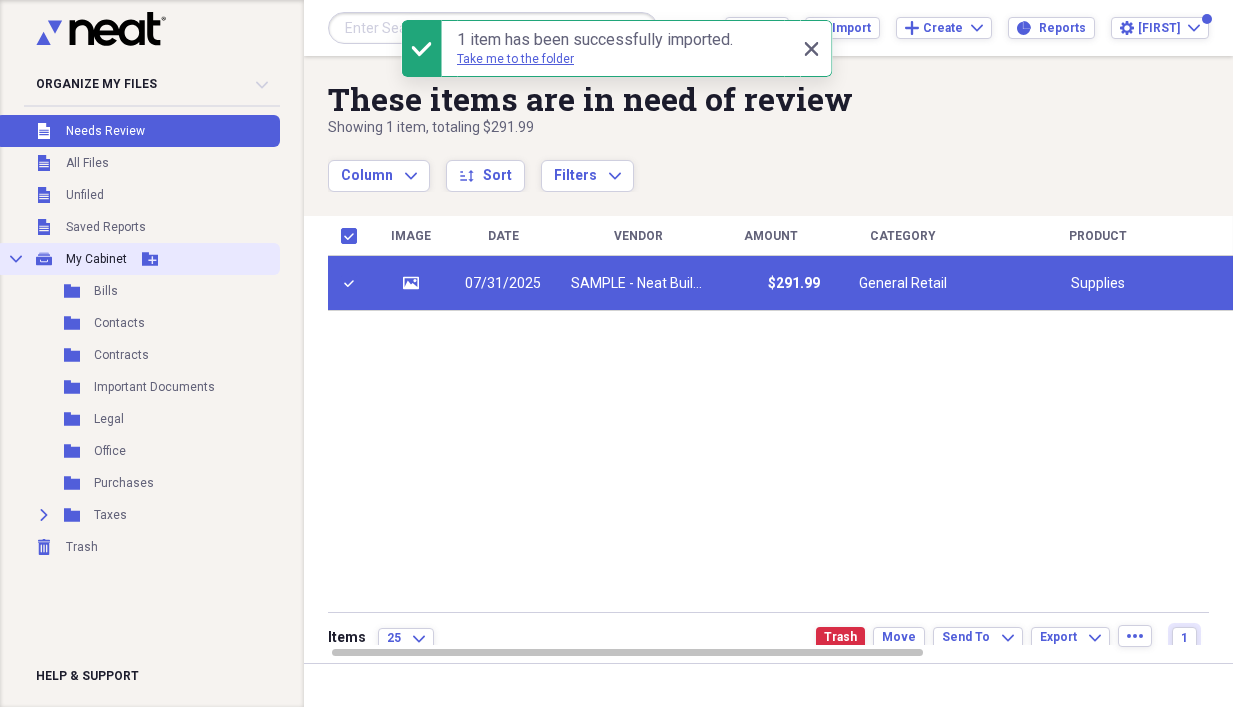 click on "My Cabinet" at bounding box center [96, 259] 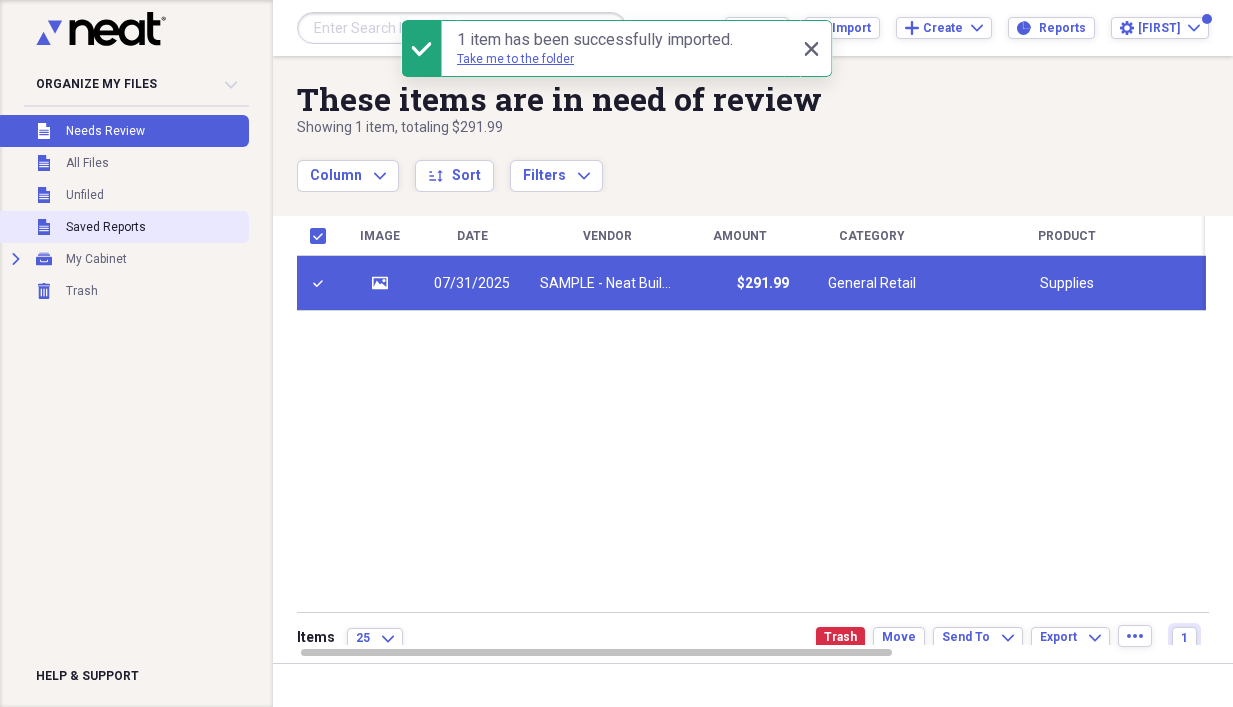 click on "Saved Reports" at bounding box center (106, 227) 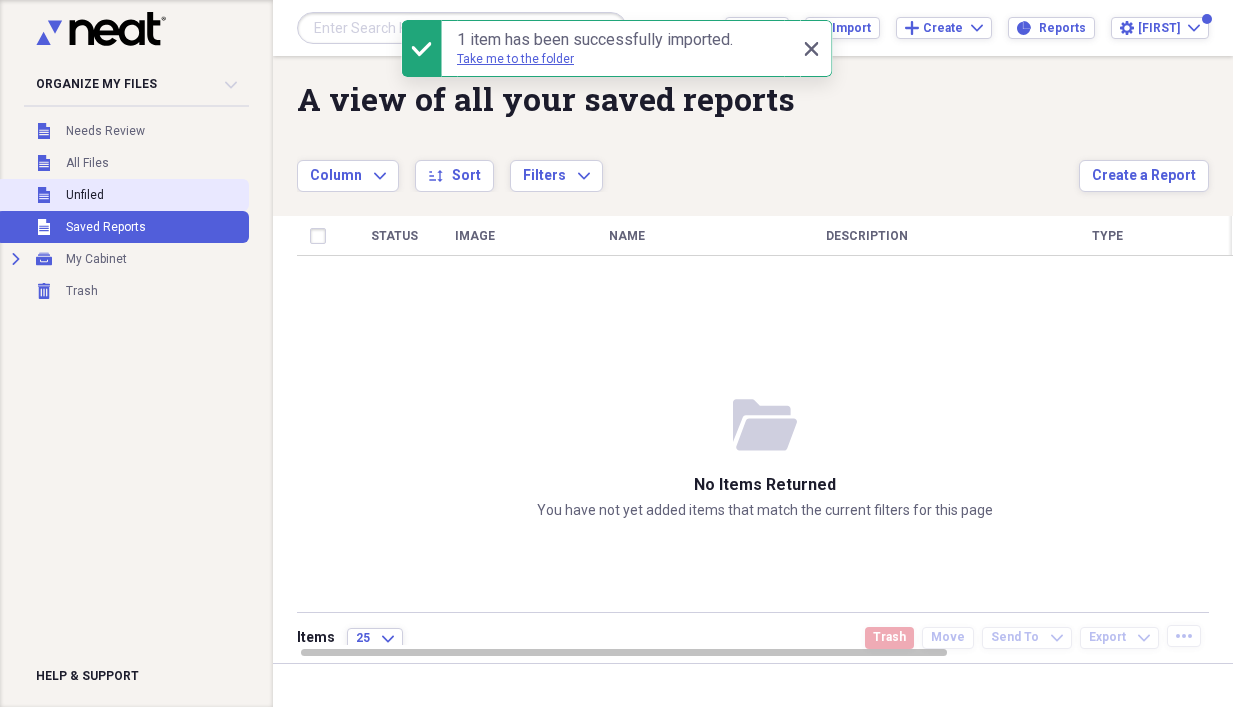 click on "Unfiled" at bounding box center [85, 195] 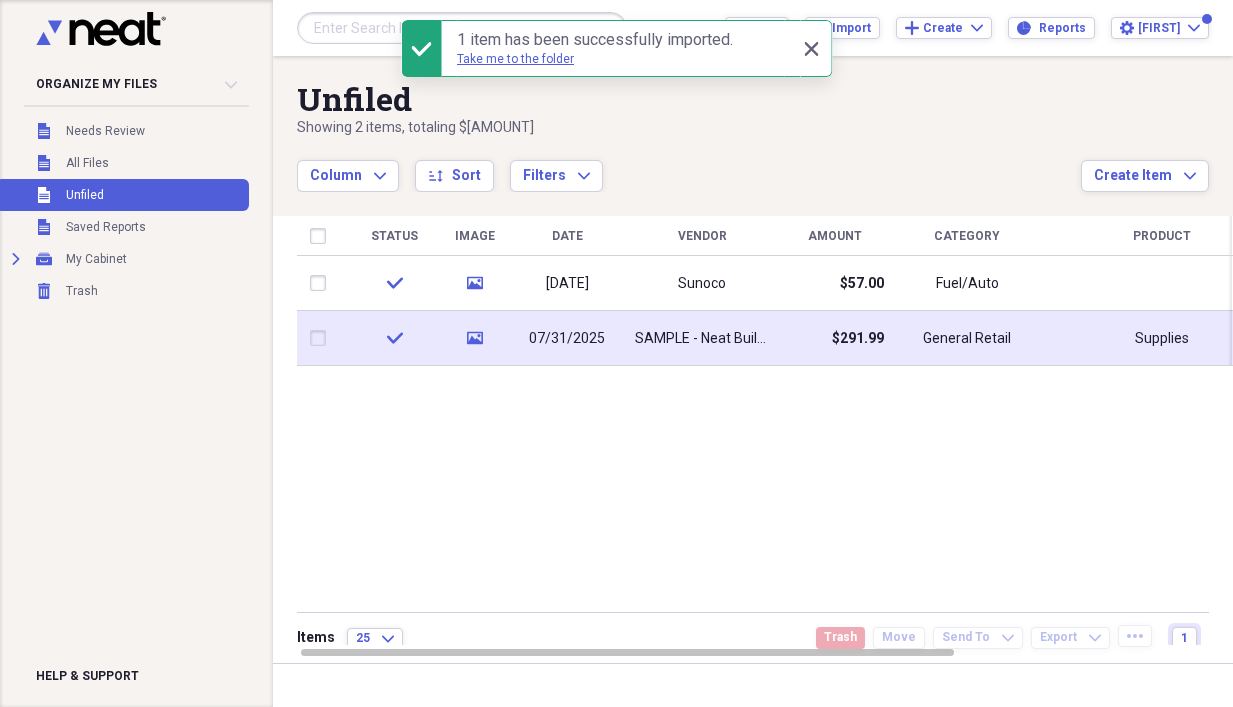 click at bounding box center (322, 338) 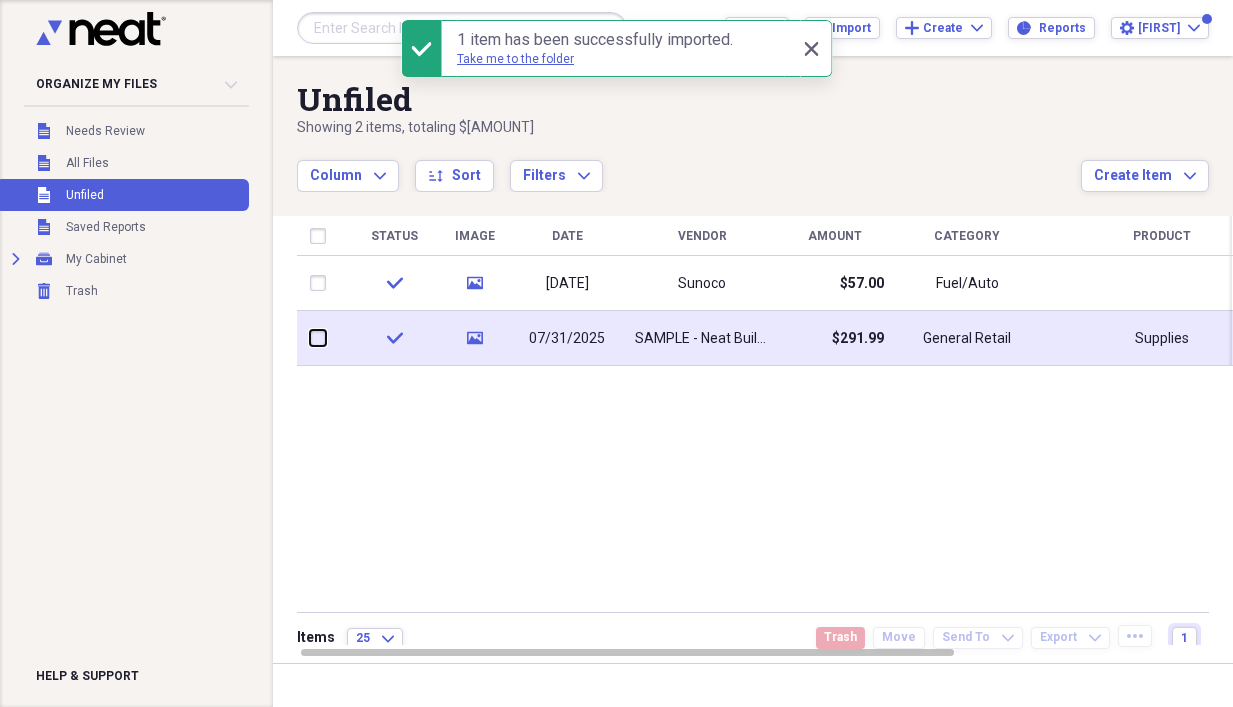 click at bounding box center [310, 338] 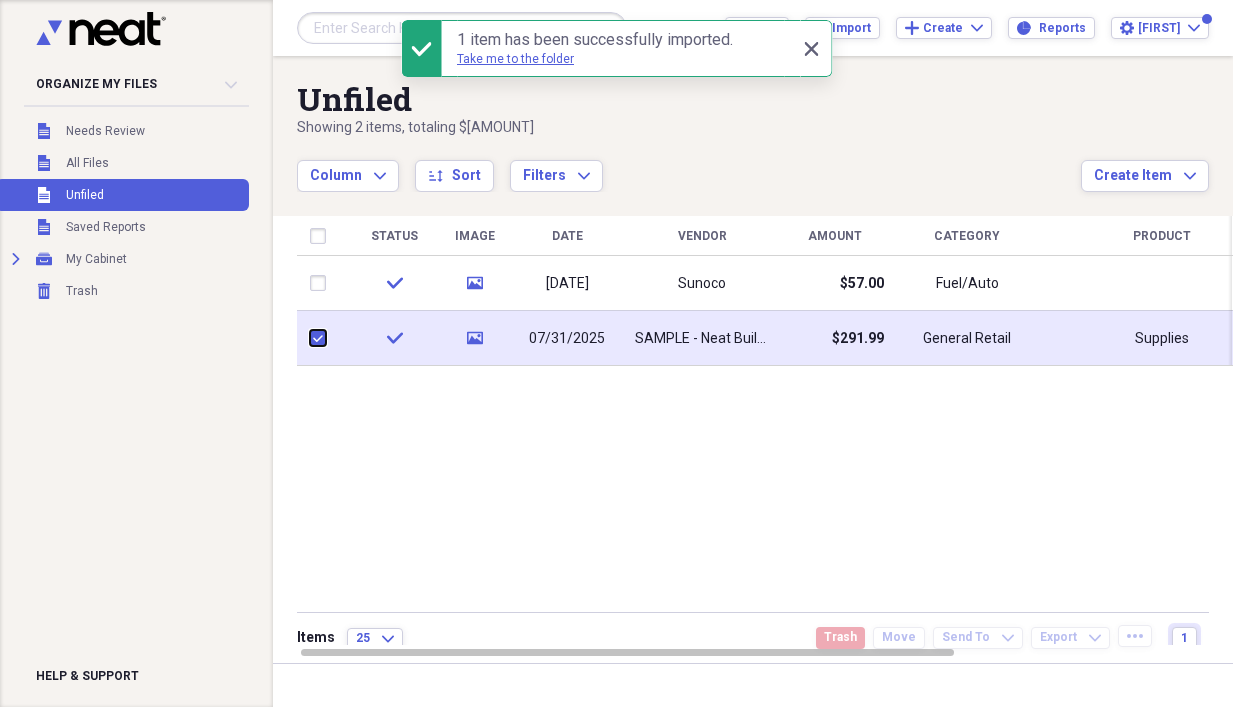 checkbox on "true" 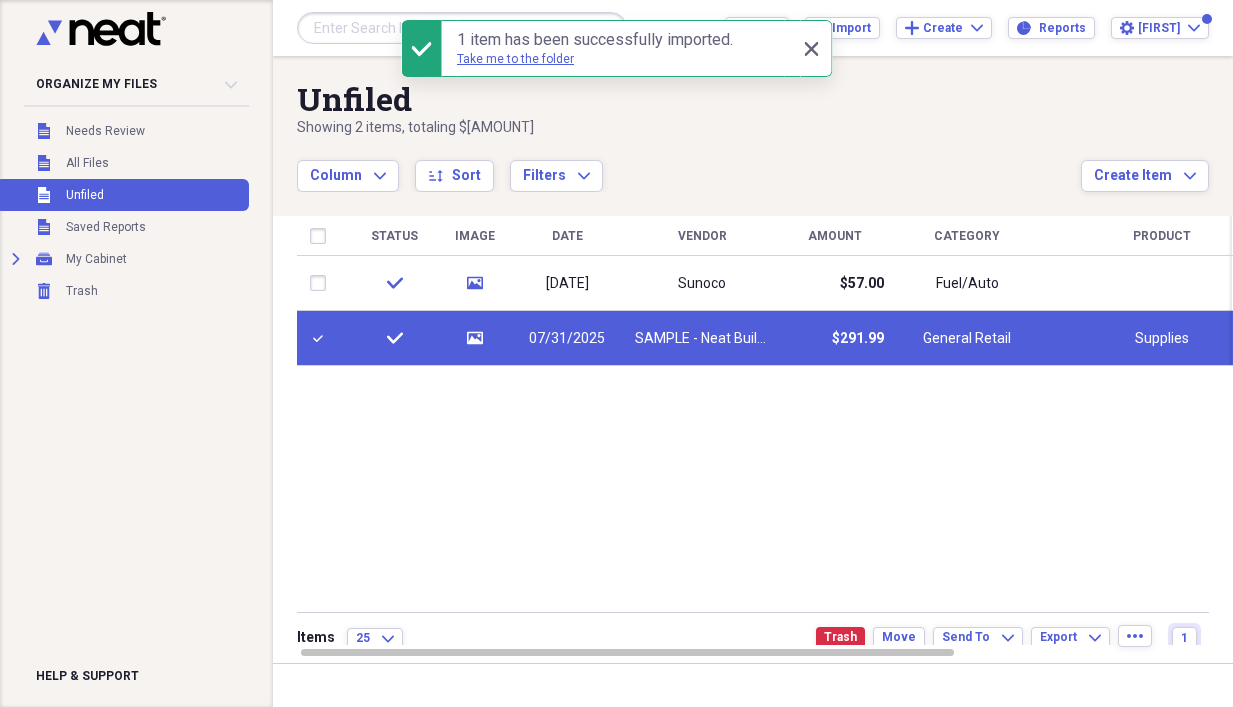 click on "Status Image Date Vendor Amount Category Product Source Billable Reimbursable check media [DATE] Sunoco $[AMOUNT] Fuel/Auto Import check media [DATE] SAMPLE - Neat Building Supply $[AMOUNT] General Retail Supplies" at bounding box center [765, 430] 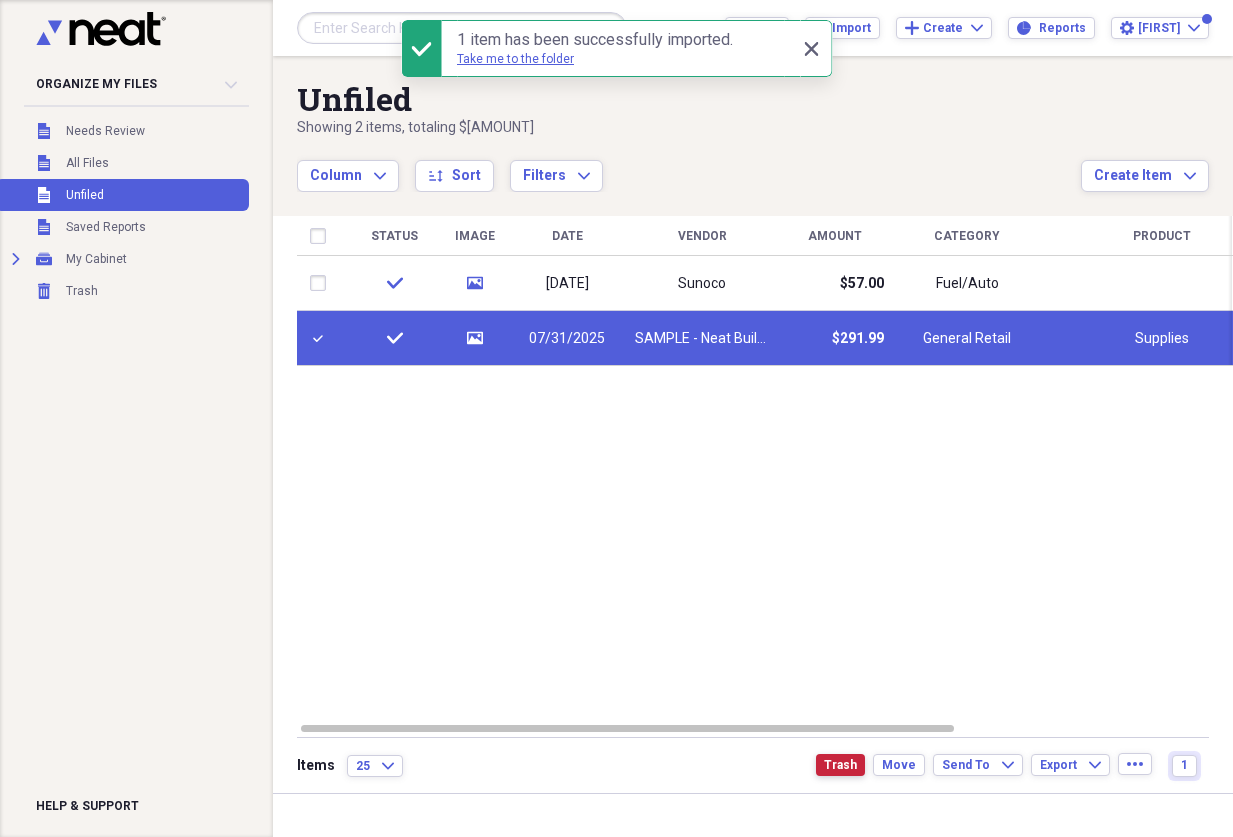 click on "Trash" at bounding box center [840, 765] 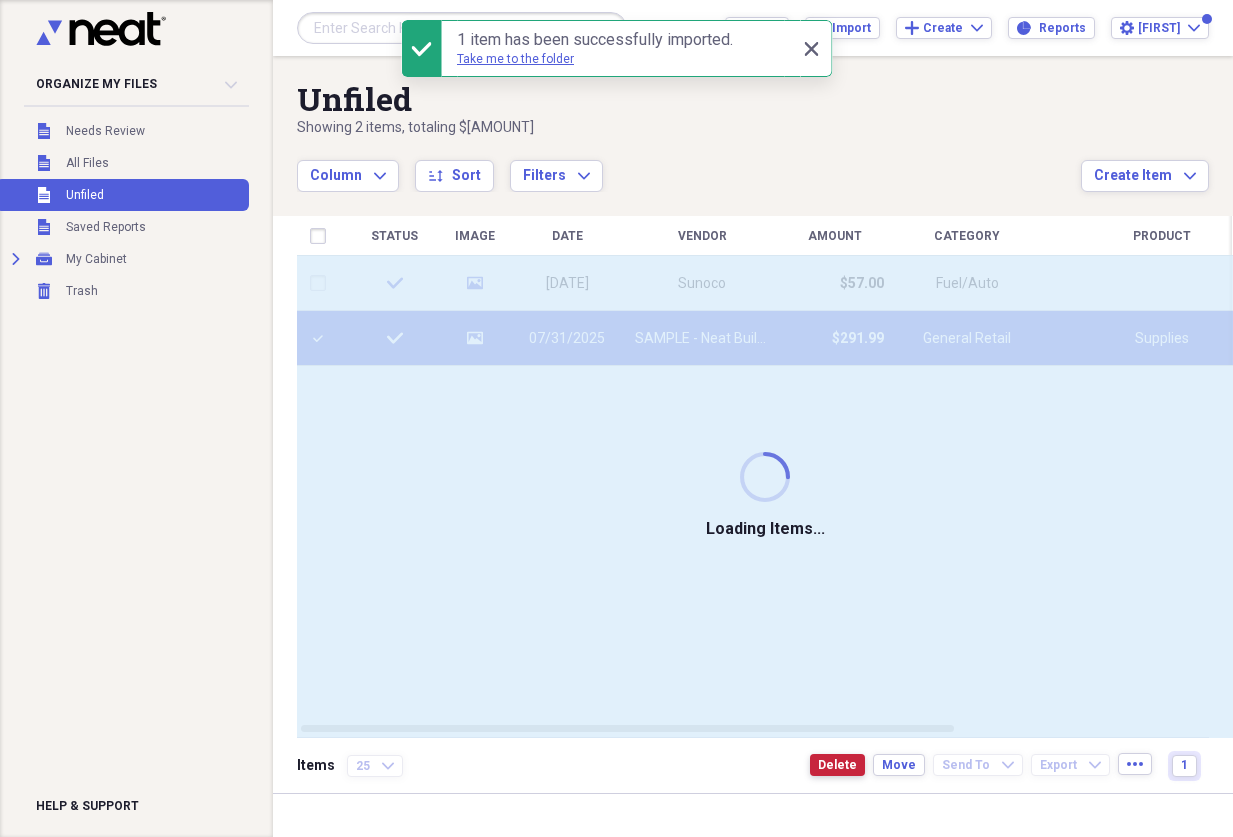 checkbox on "false" 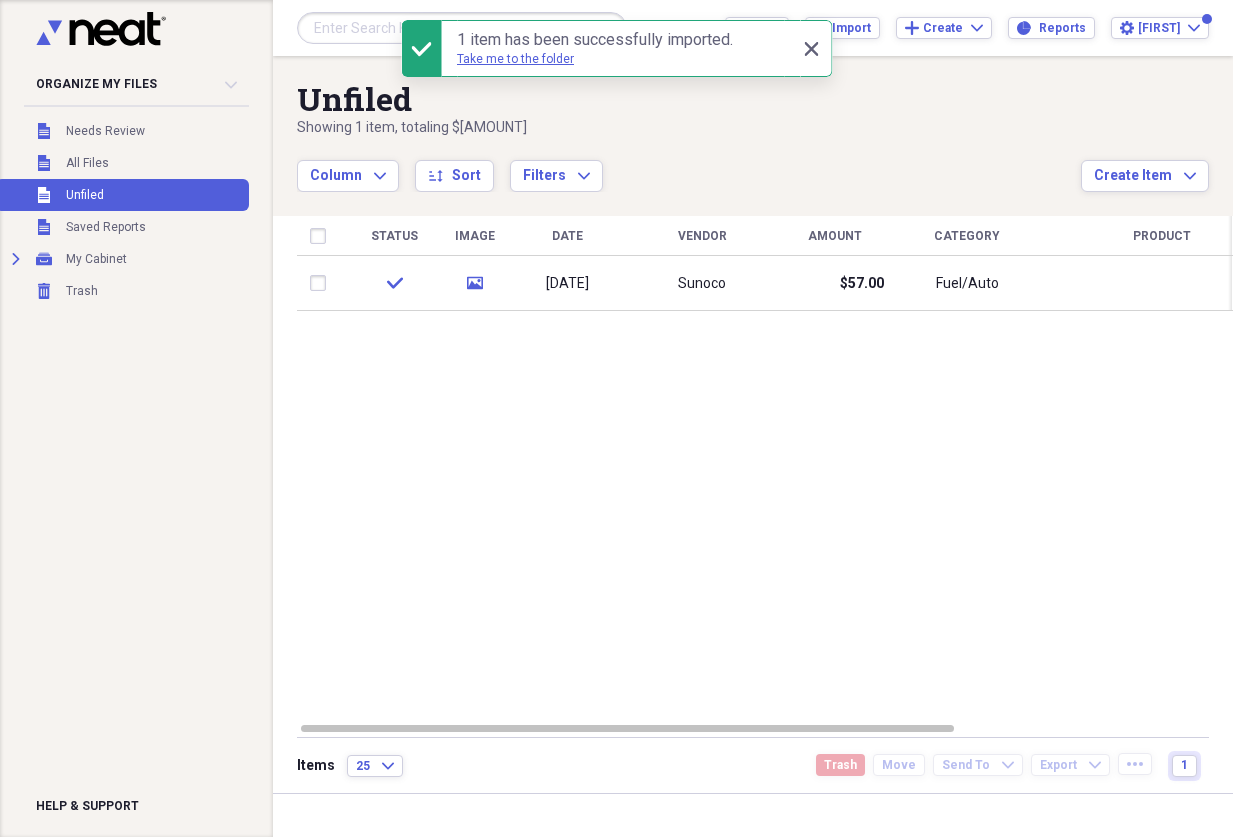 click on "Organize My Files Collapse Unfiled Needs Review Unfiled All Files Unfiled Unfiled Unfiled Saved Reports Expand My Cabinet My Cabinet Add Folder Trash Trash Help & Support" at bounding box center [136, 418] 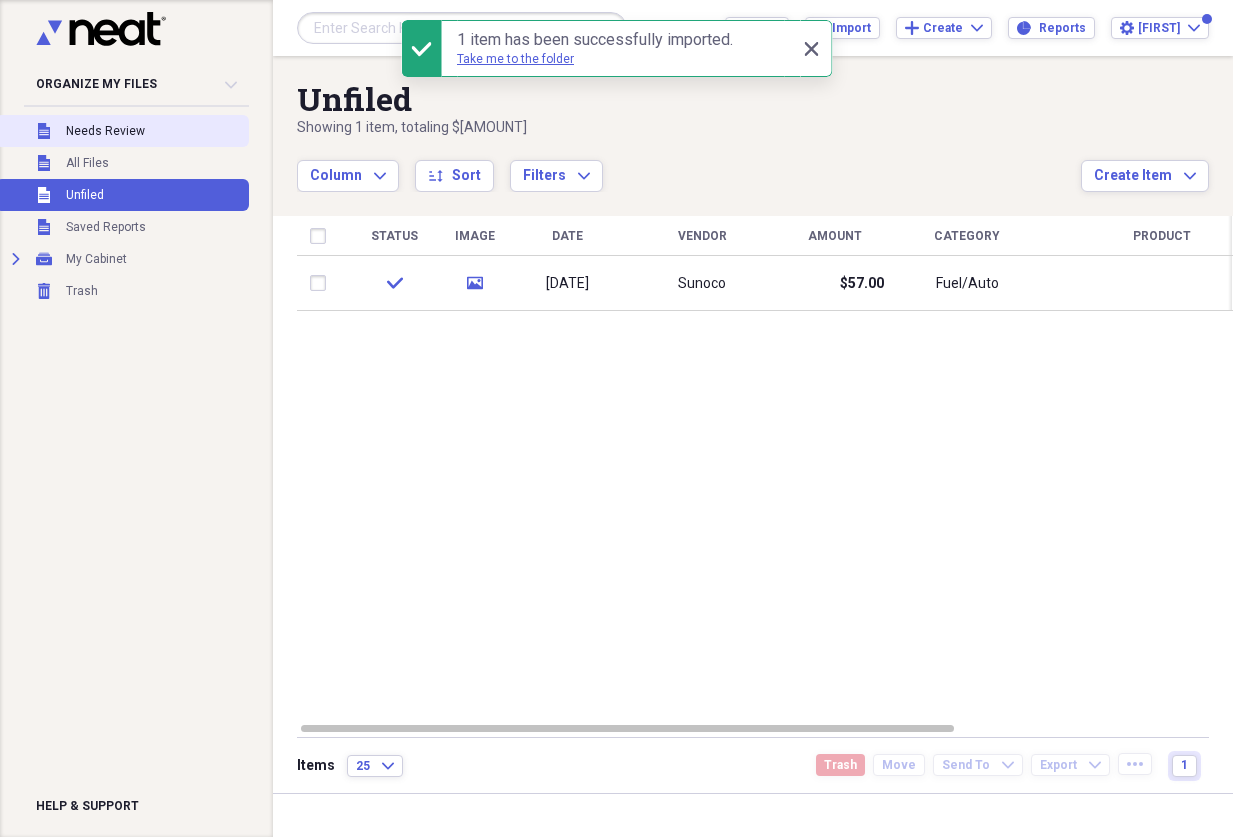 click on "Unfiled Needs Review" at bounding box center [122, 131] 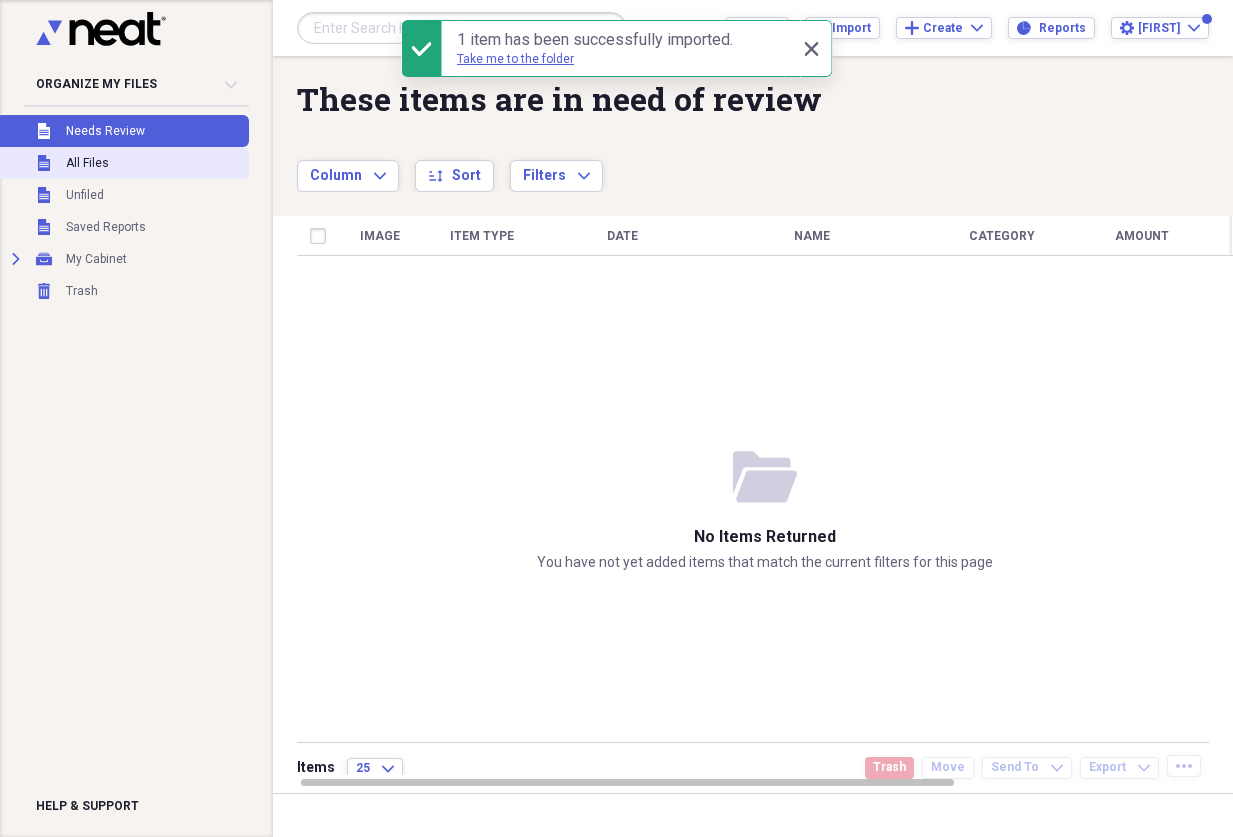 click on "All Files" at bounding box center [87, 163] 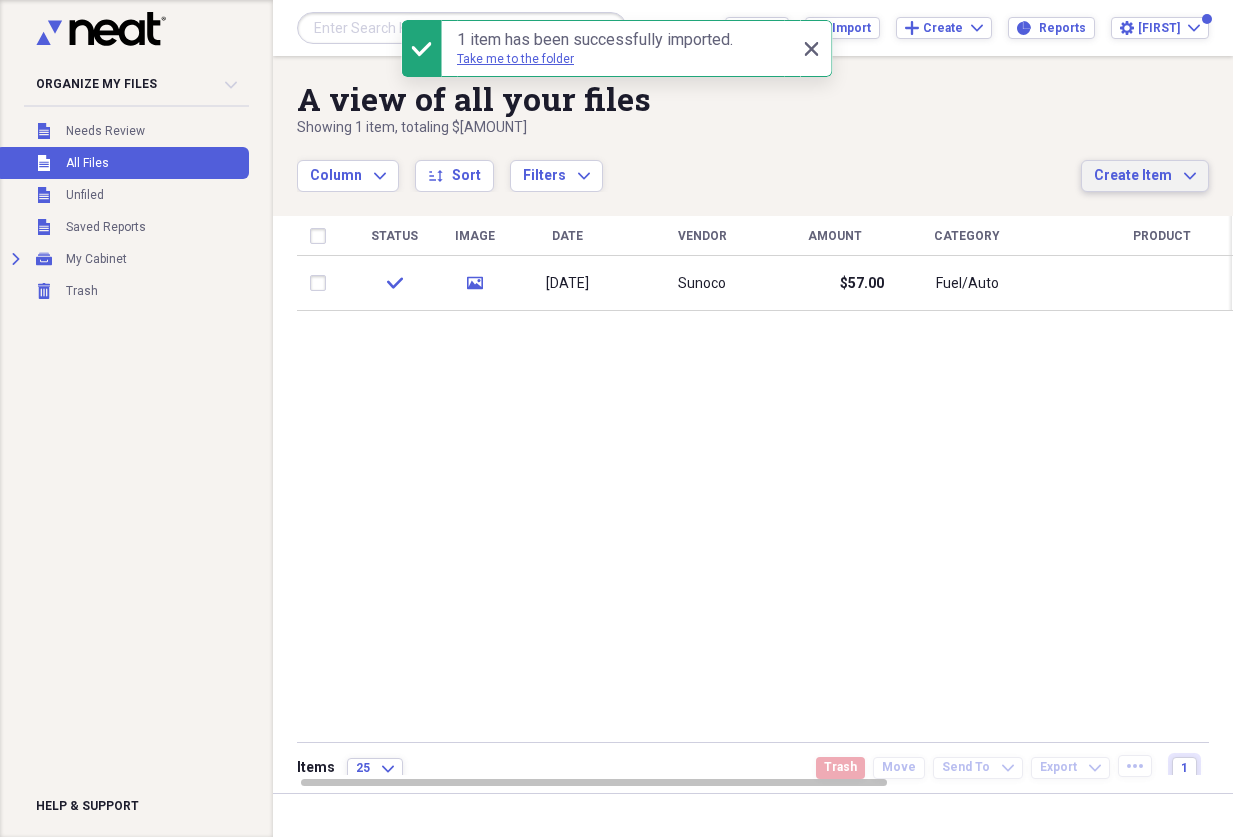 click on "Expand" 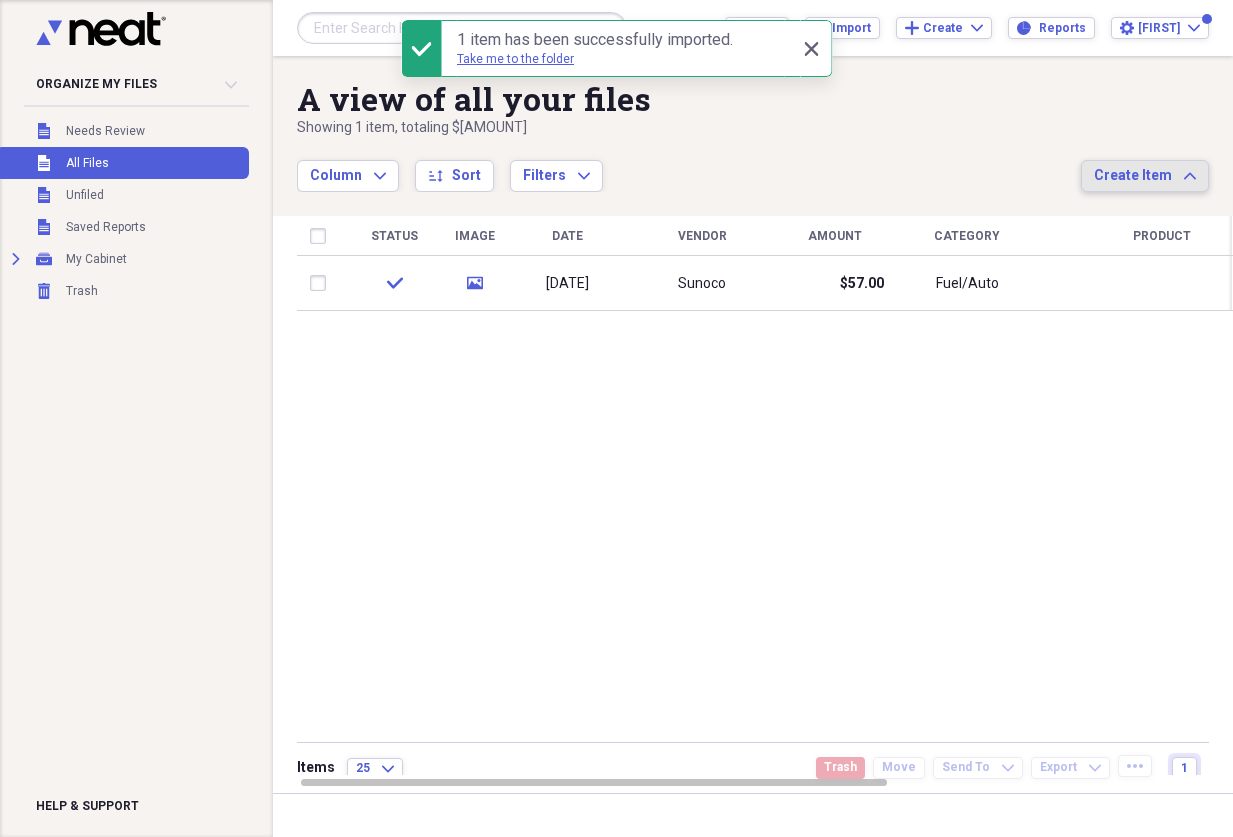 click on "Expand" 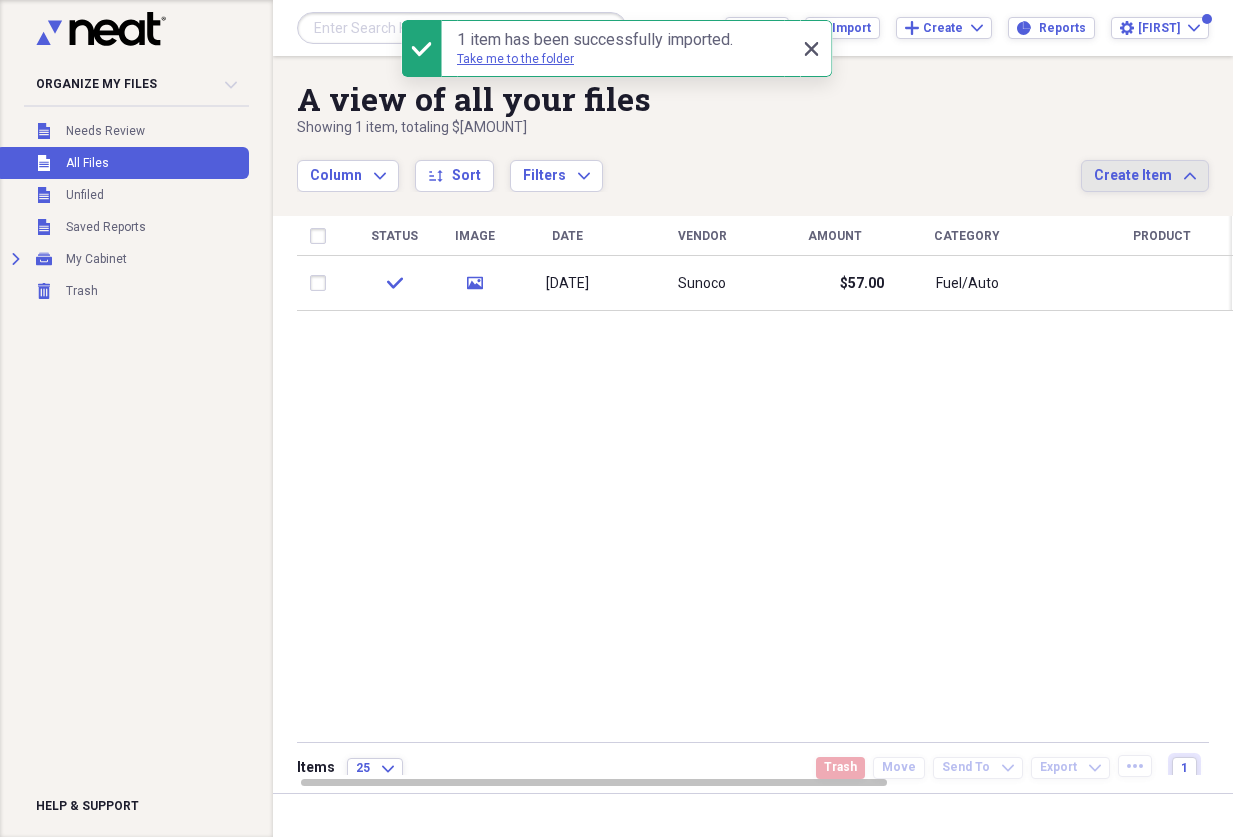 click on "Close Close" at bounding box center (812, 49) 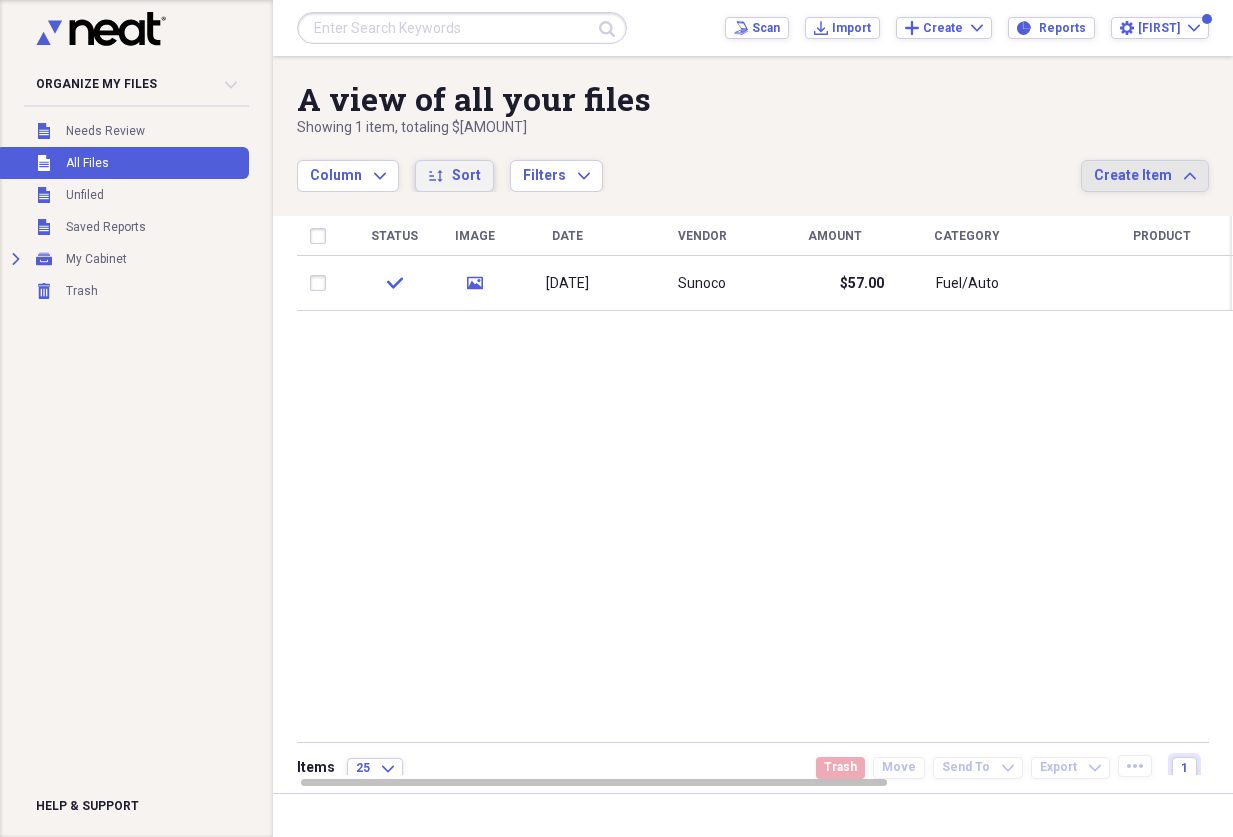 click on "Sort" at bounding box center (466, 176) 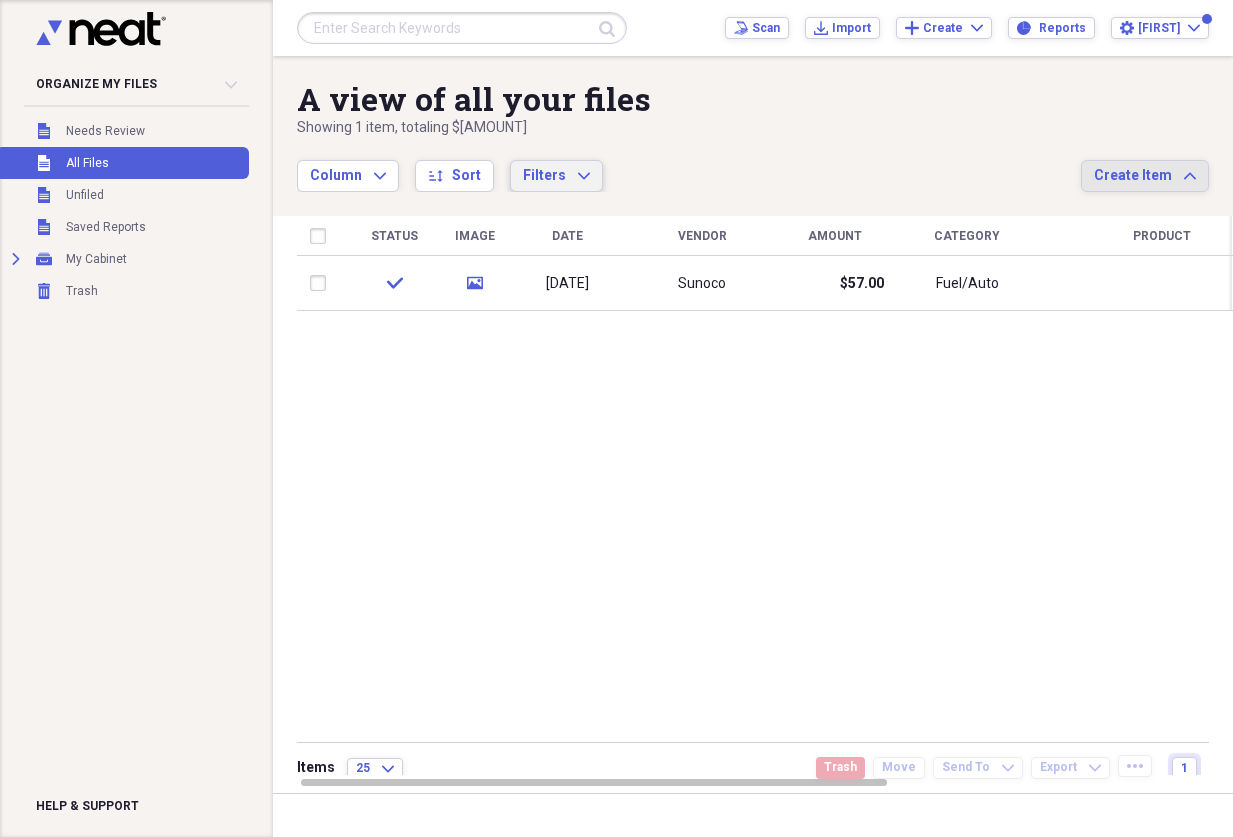 click on "Filters" at bounding box center [544, 175] 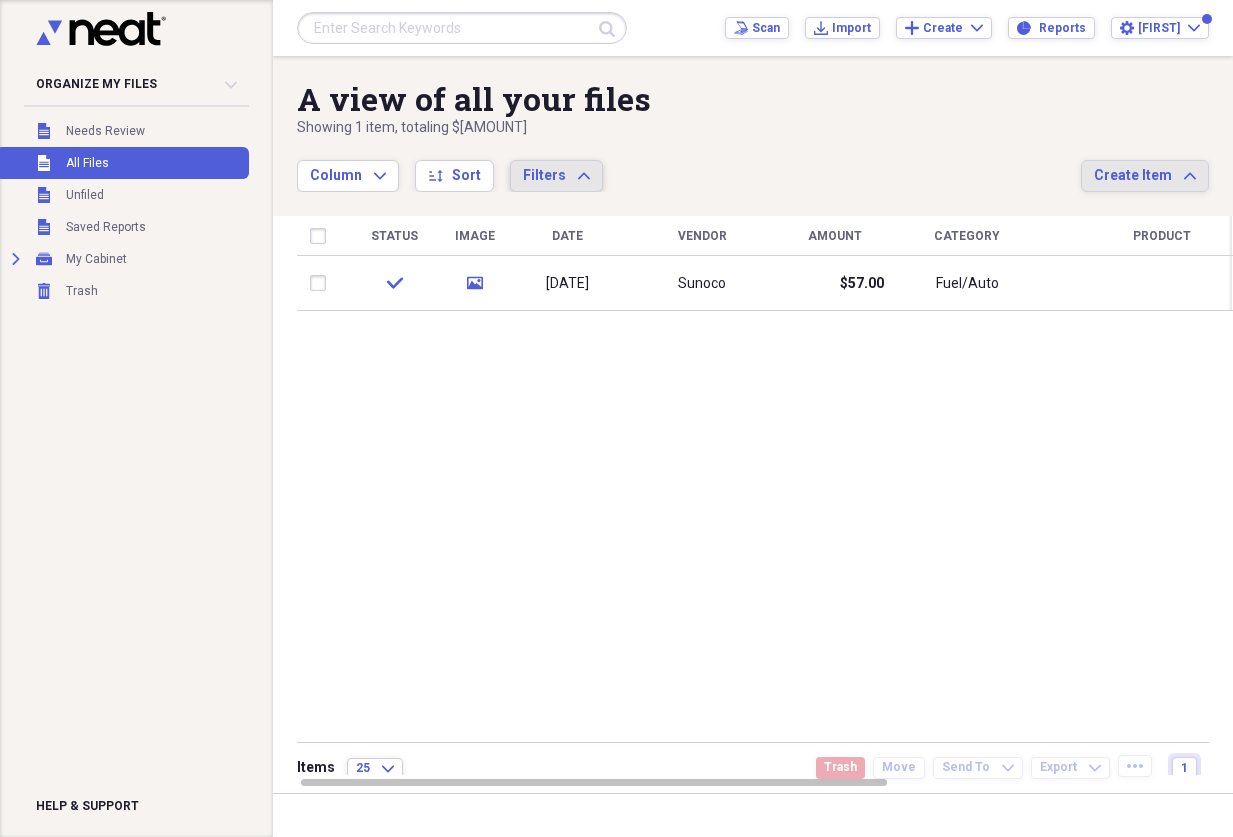 click on "Filters" at bounding box center [544, 175] 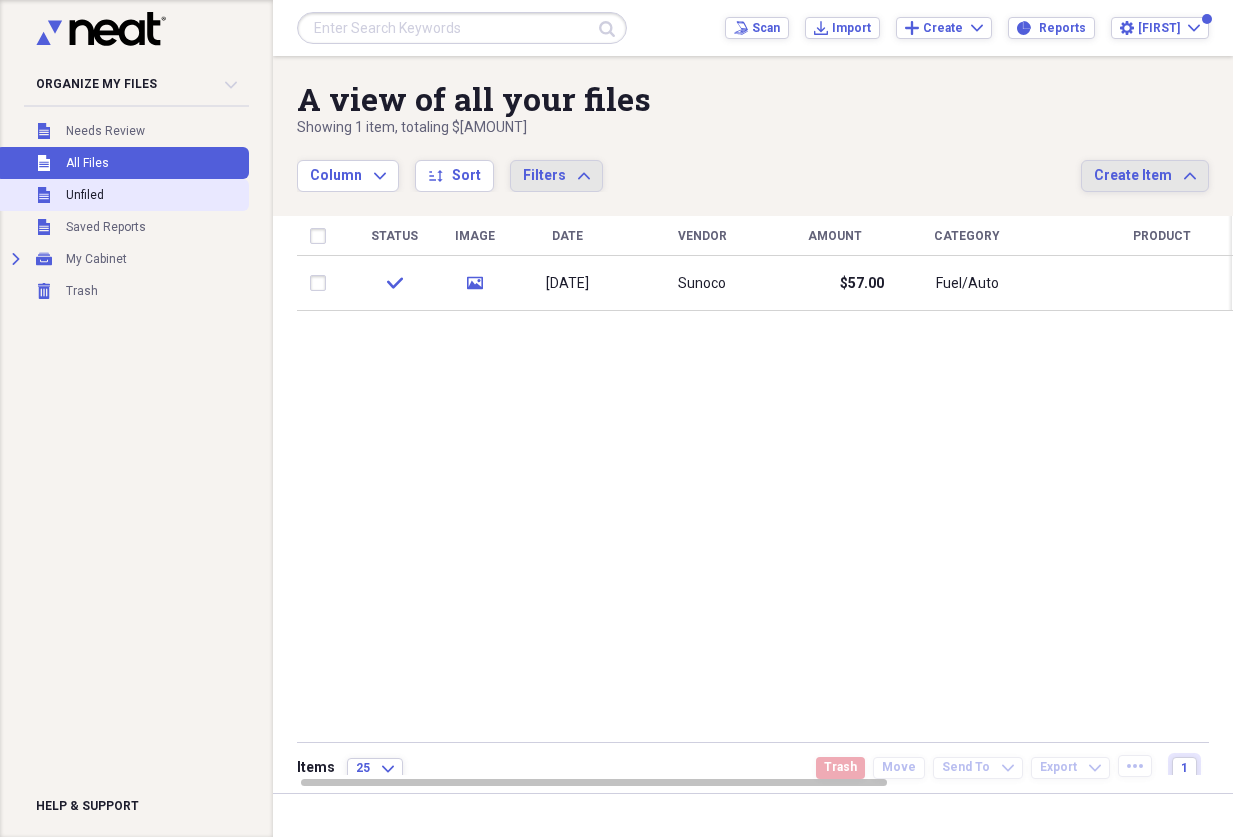click 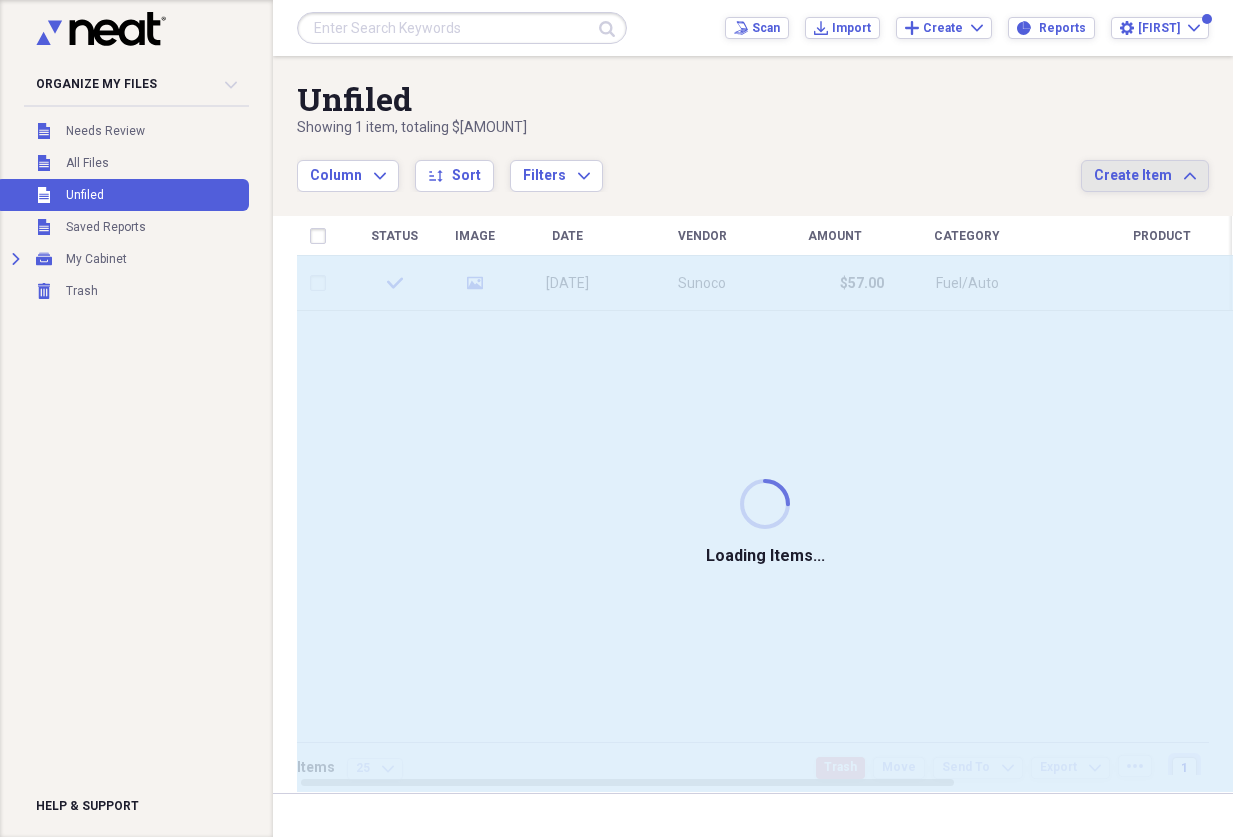 click 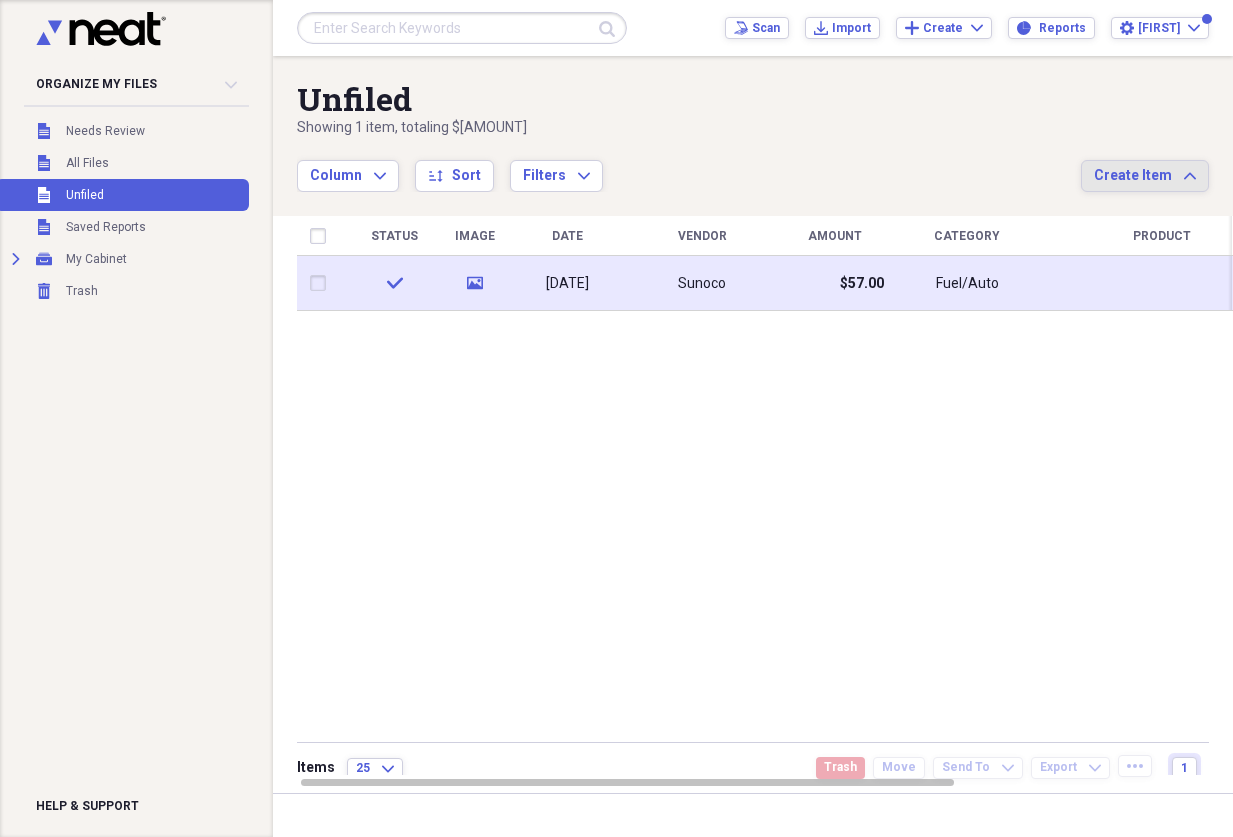click at bounding box center [322, 283] 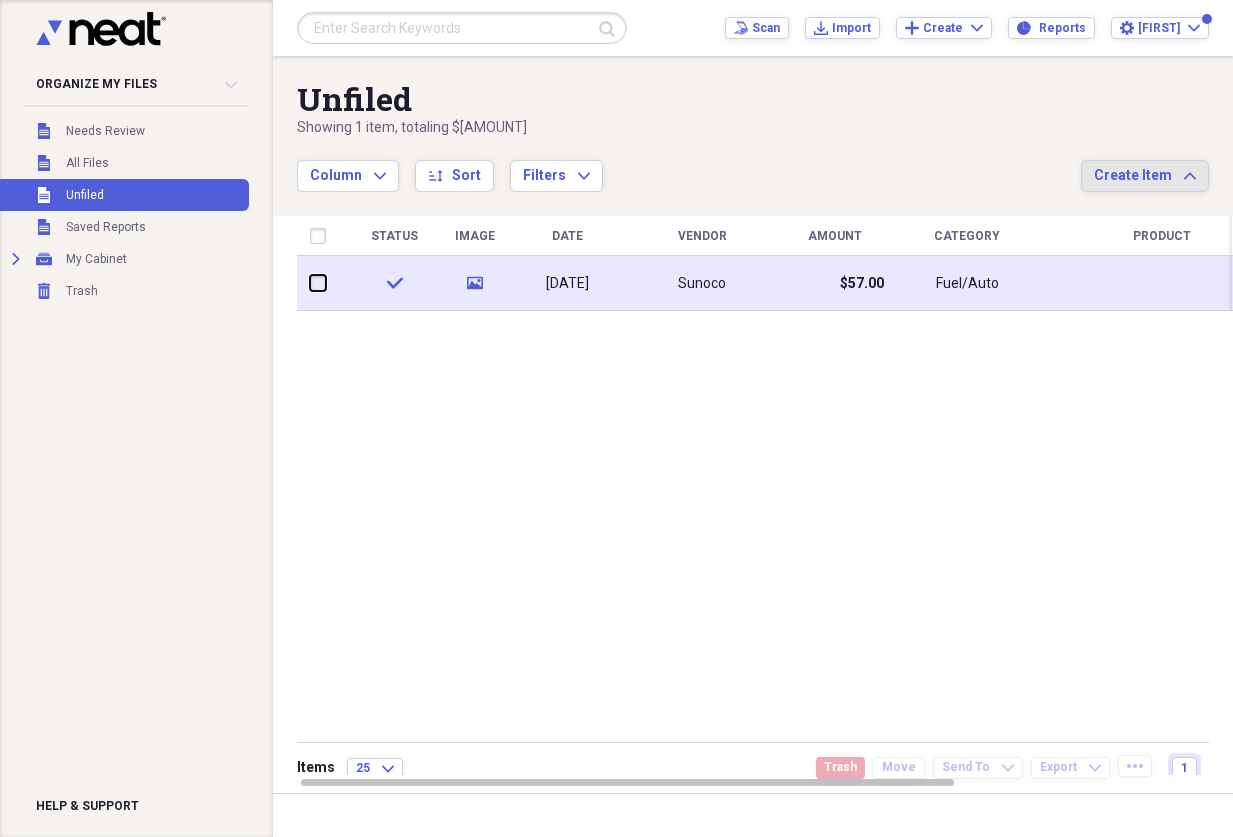 click at bounding box center (310, 283) 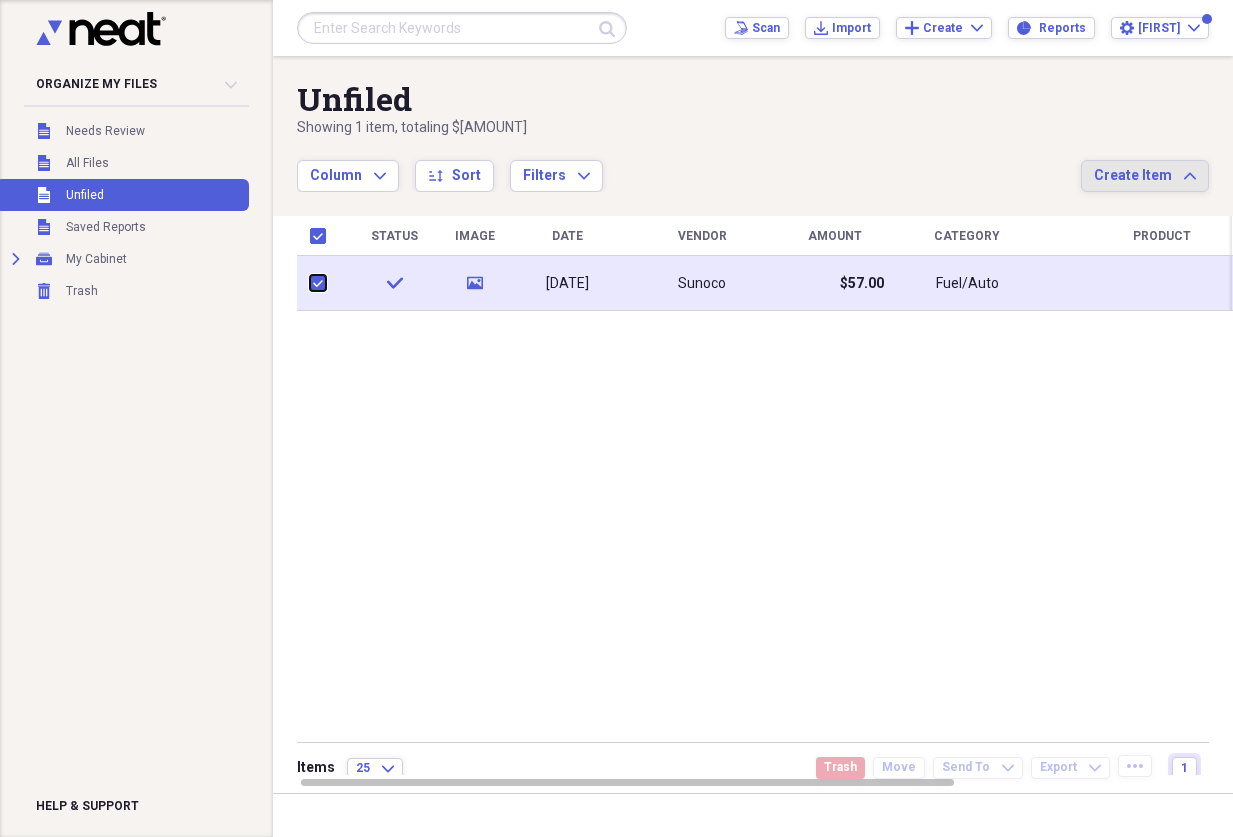 checkbox on "true" 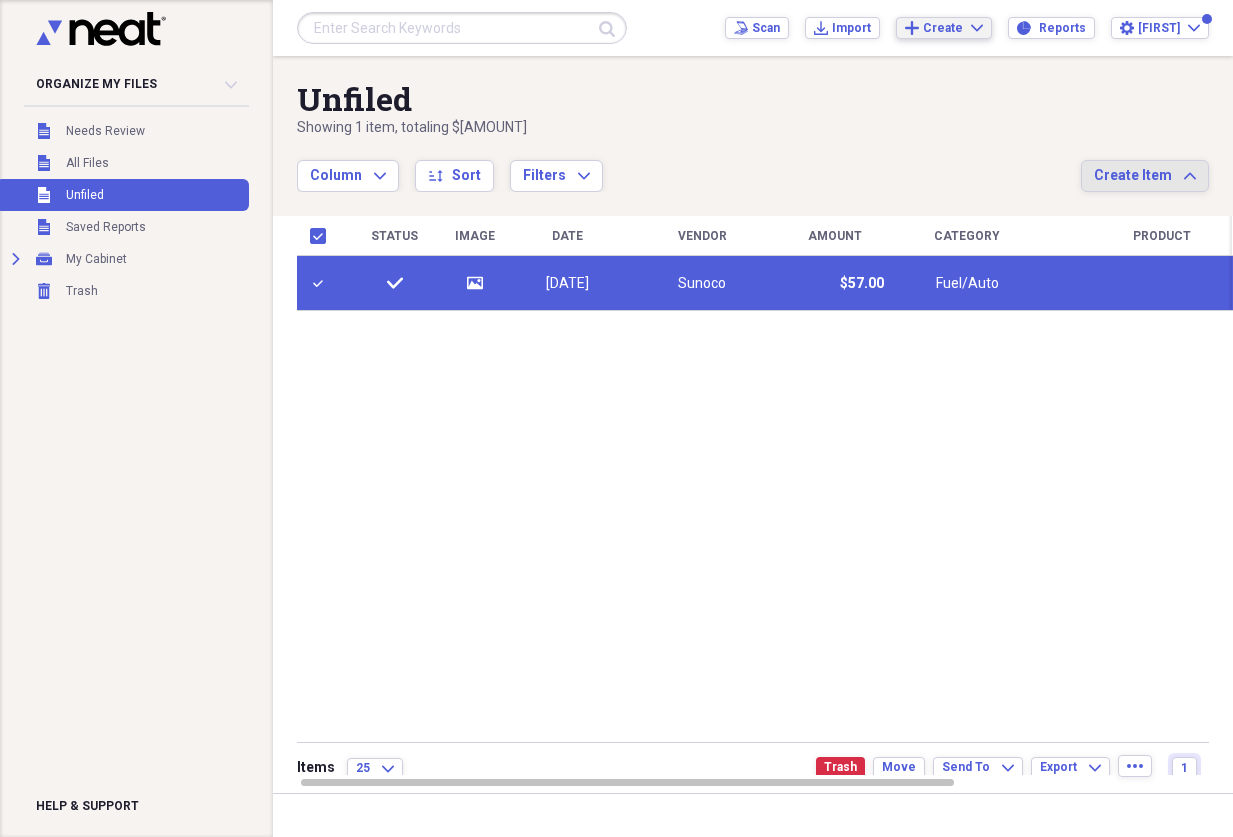 click on "Create Expand" at bounding box center [953, 28] 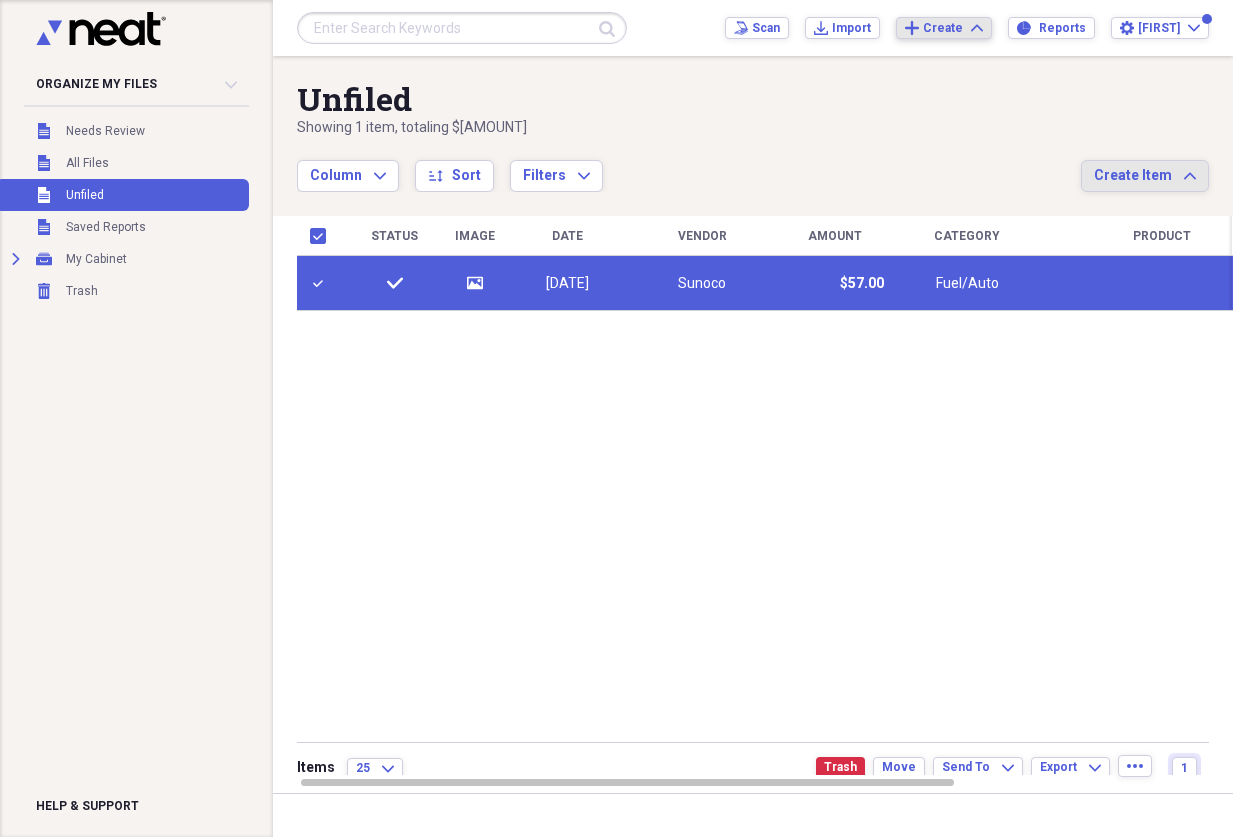 click on "Create Expand" at bounding box center [953, 28] 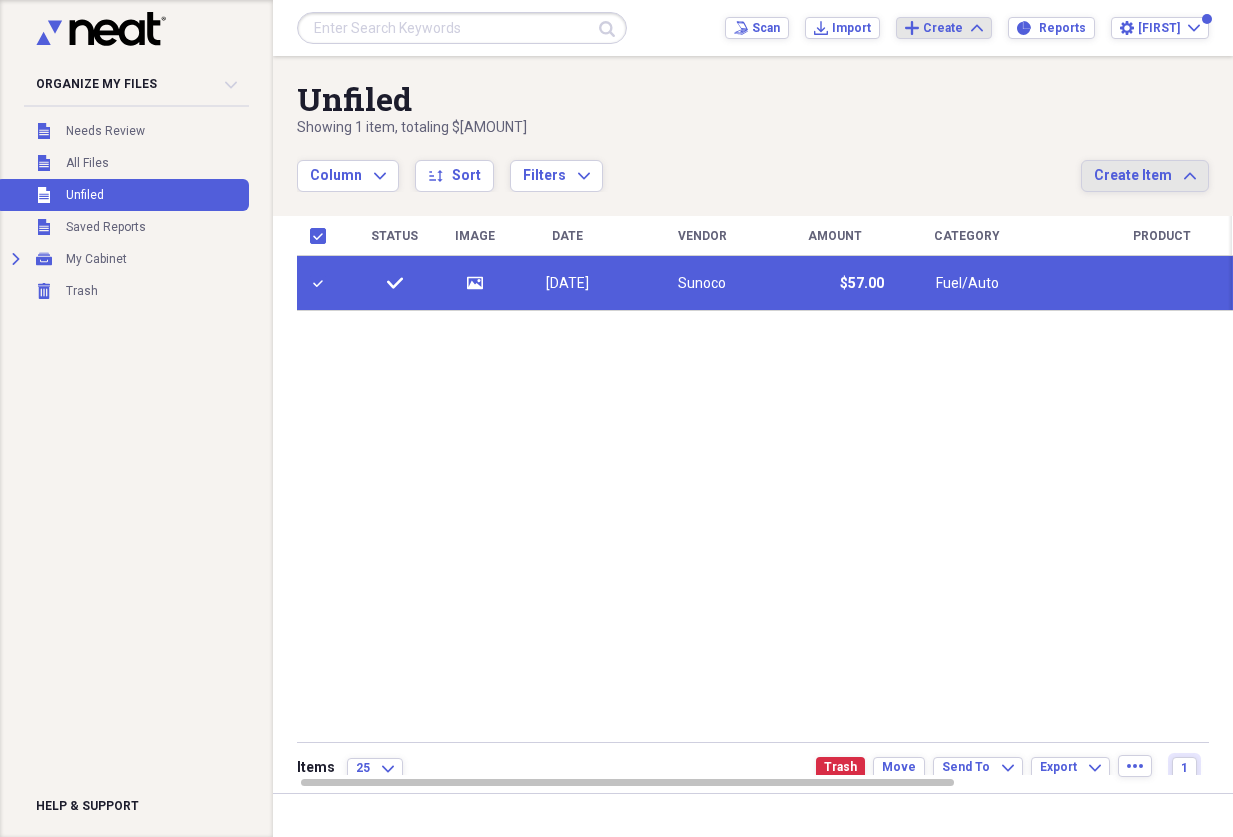 click on "Status Image Date Vendor Amount Category Product Source Billable Reimbursable check media [DATE] Sunoco $[AMOUNT] Fuel/Auto Import" at bounding box center [765, 495] 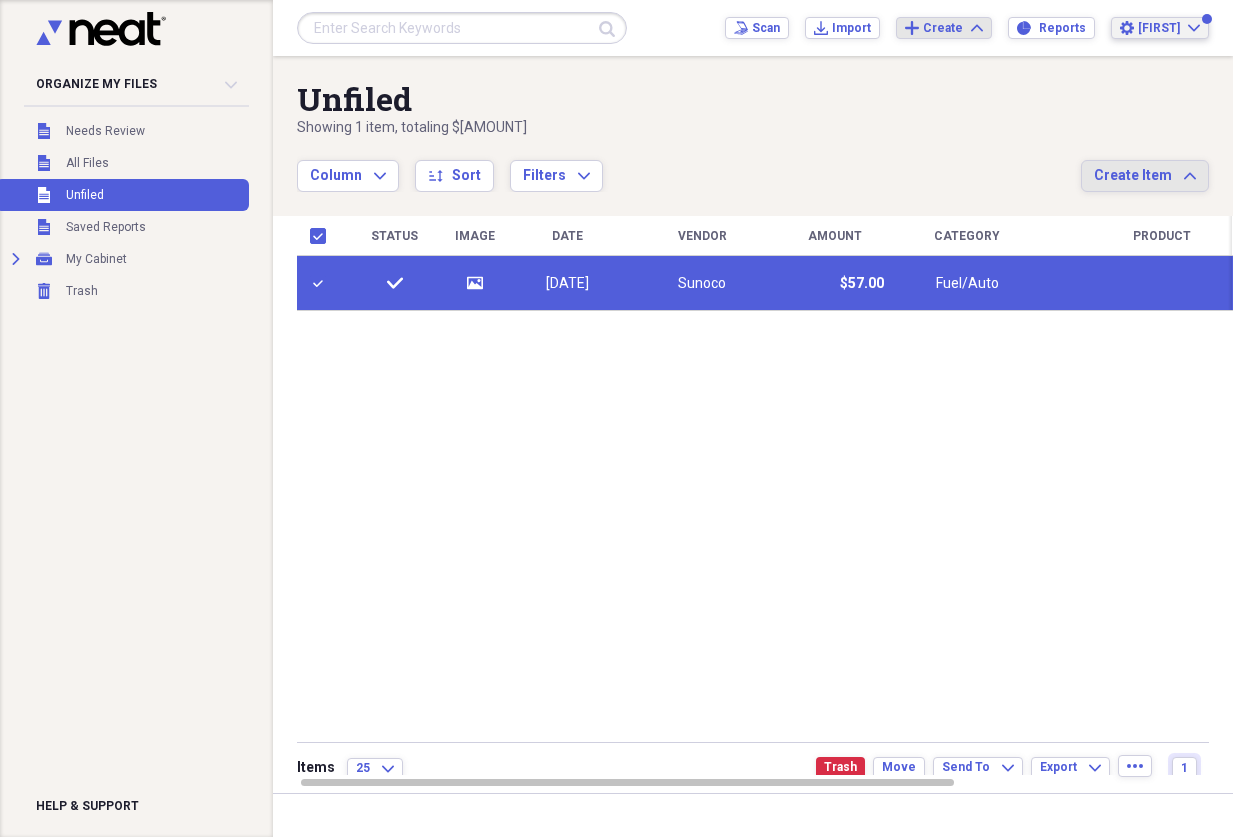 click 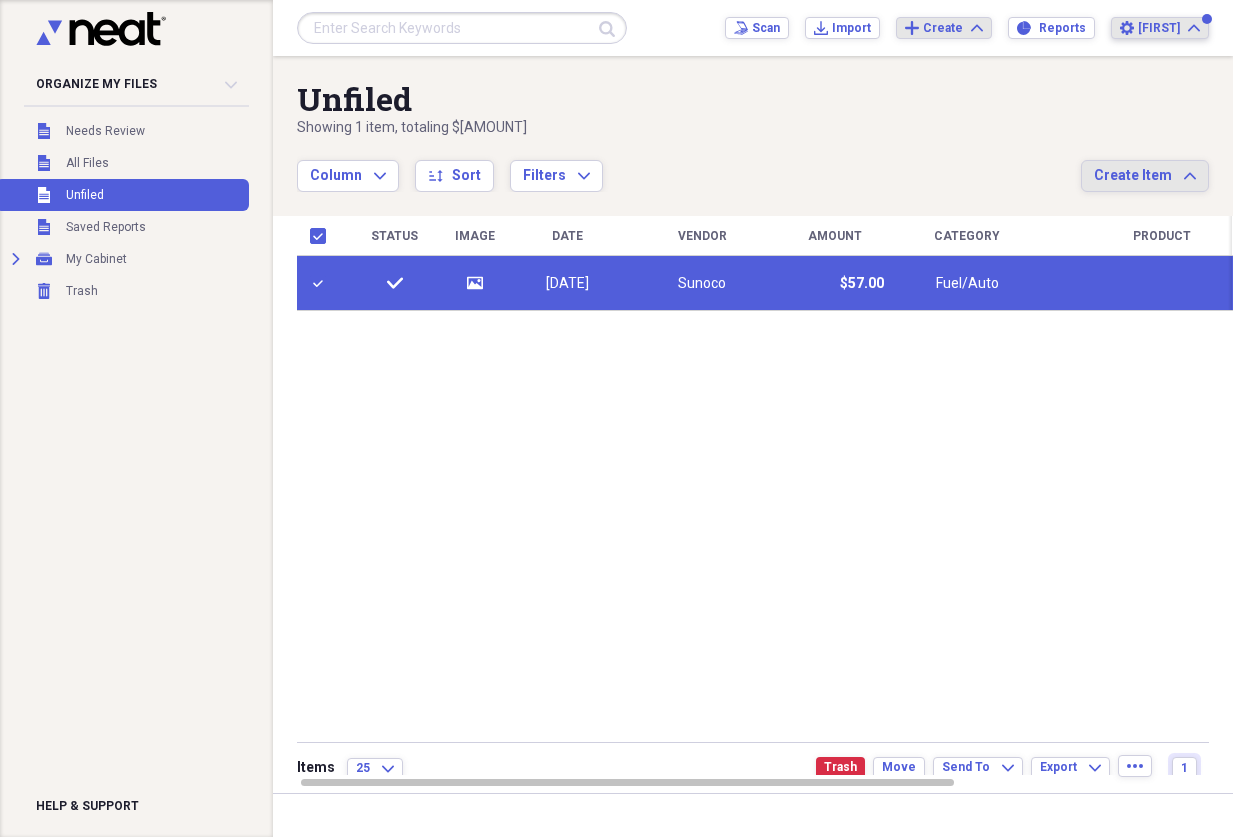 click 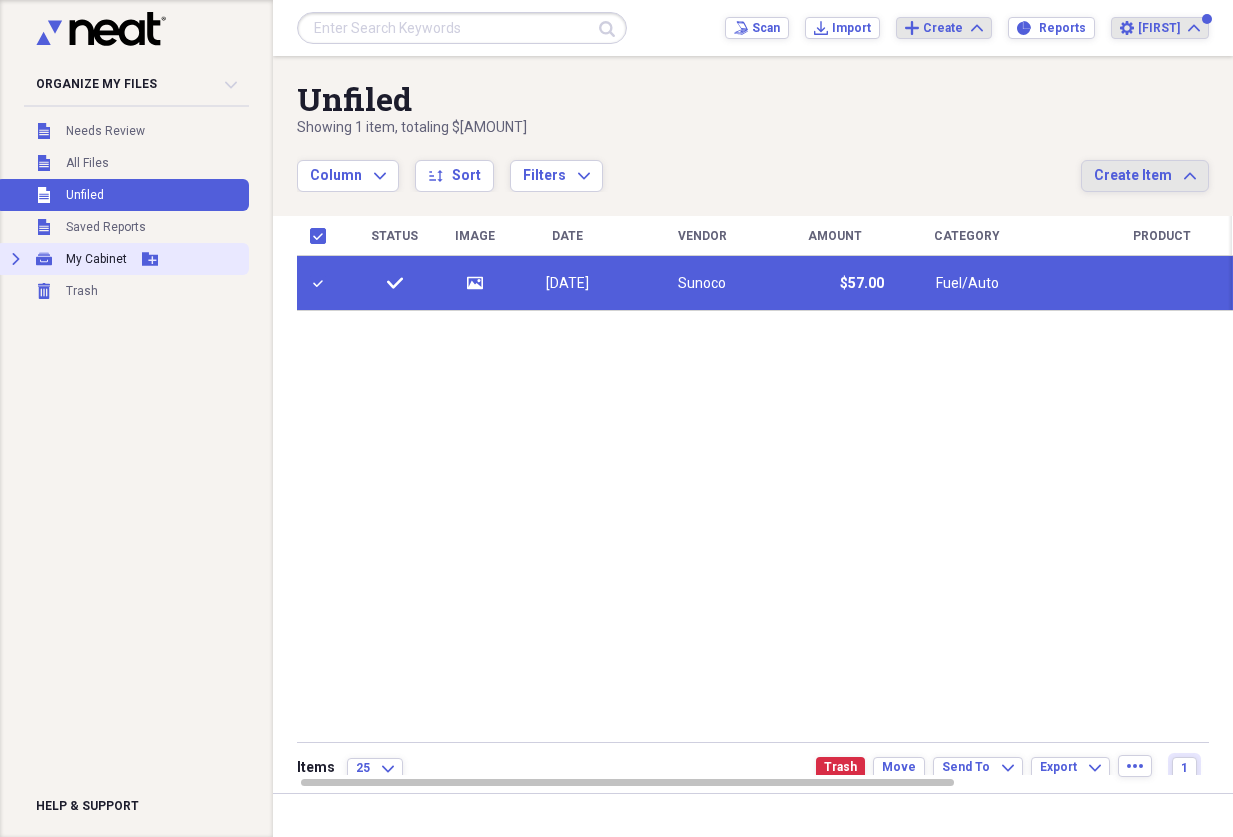 click on "My Cabinet" at bounding box center [96, 259] 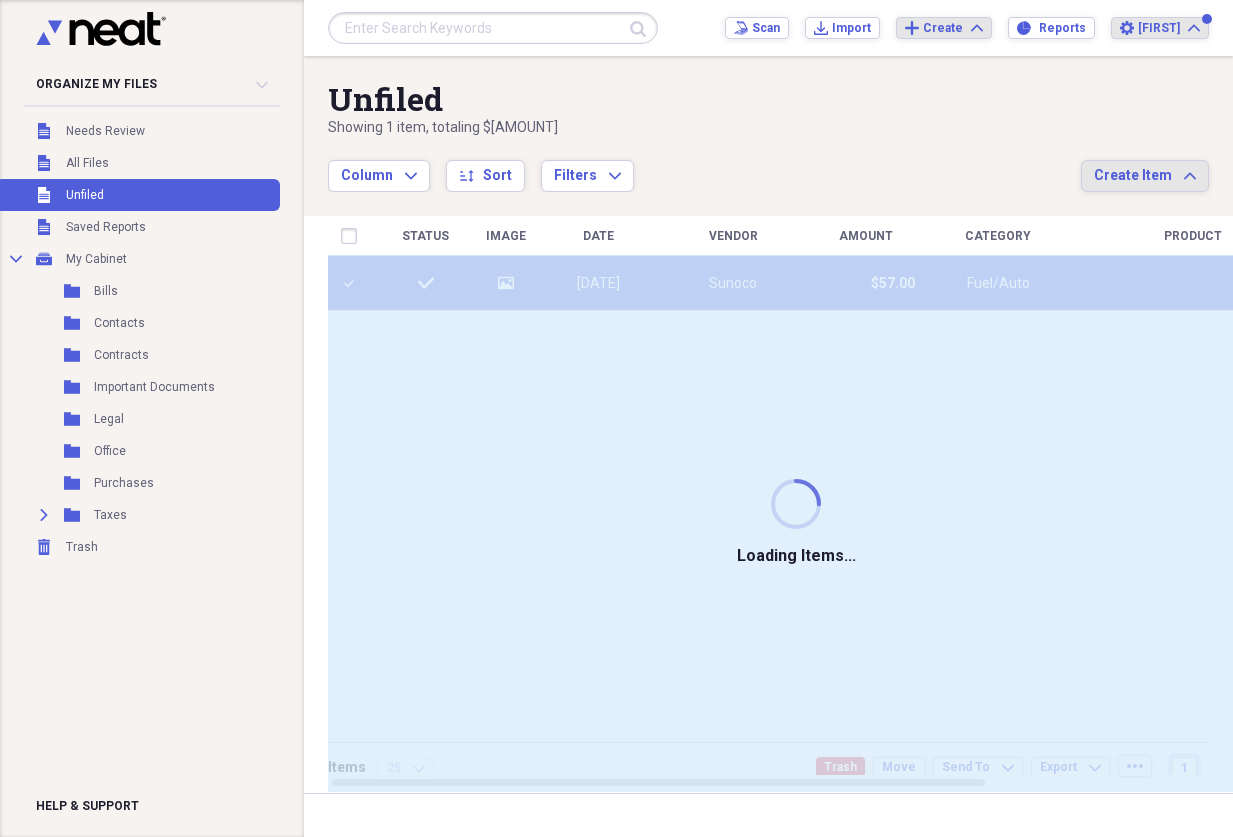 checkbox on "false" 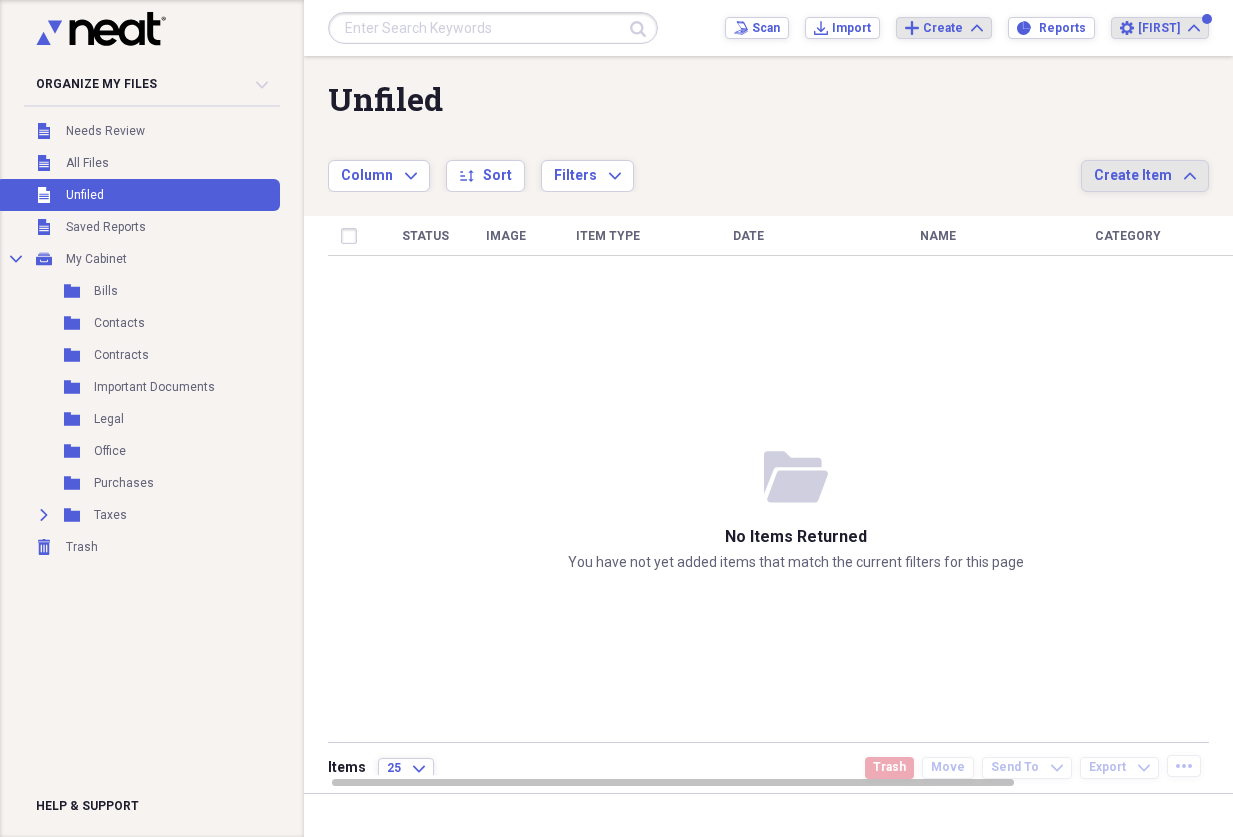 click on "Bills" at bounding box center (106, 291) 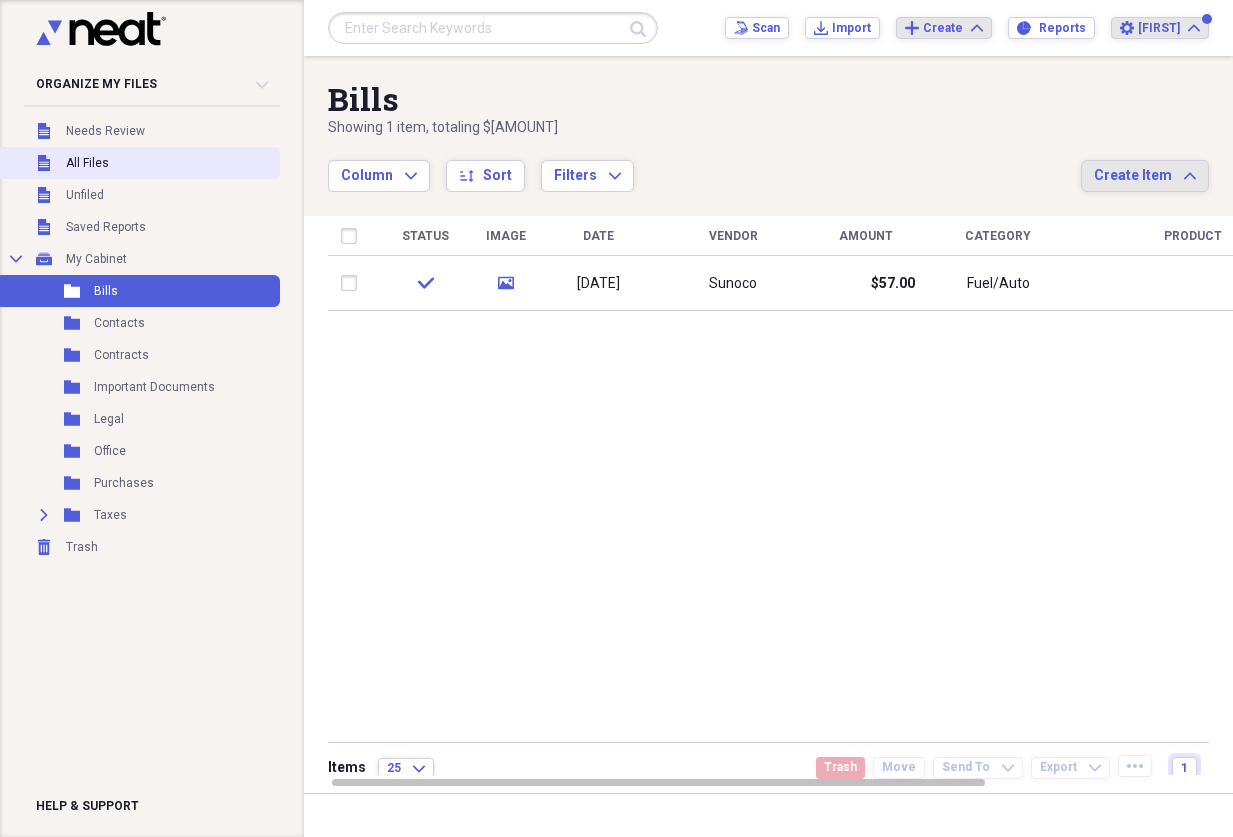 click on "All Files" at bounding box center [87, 163] 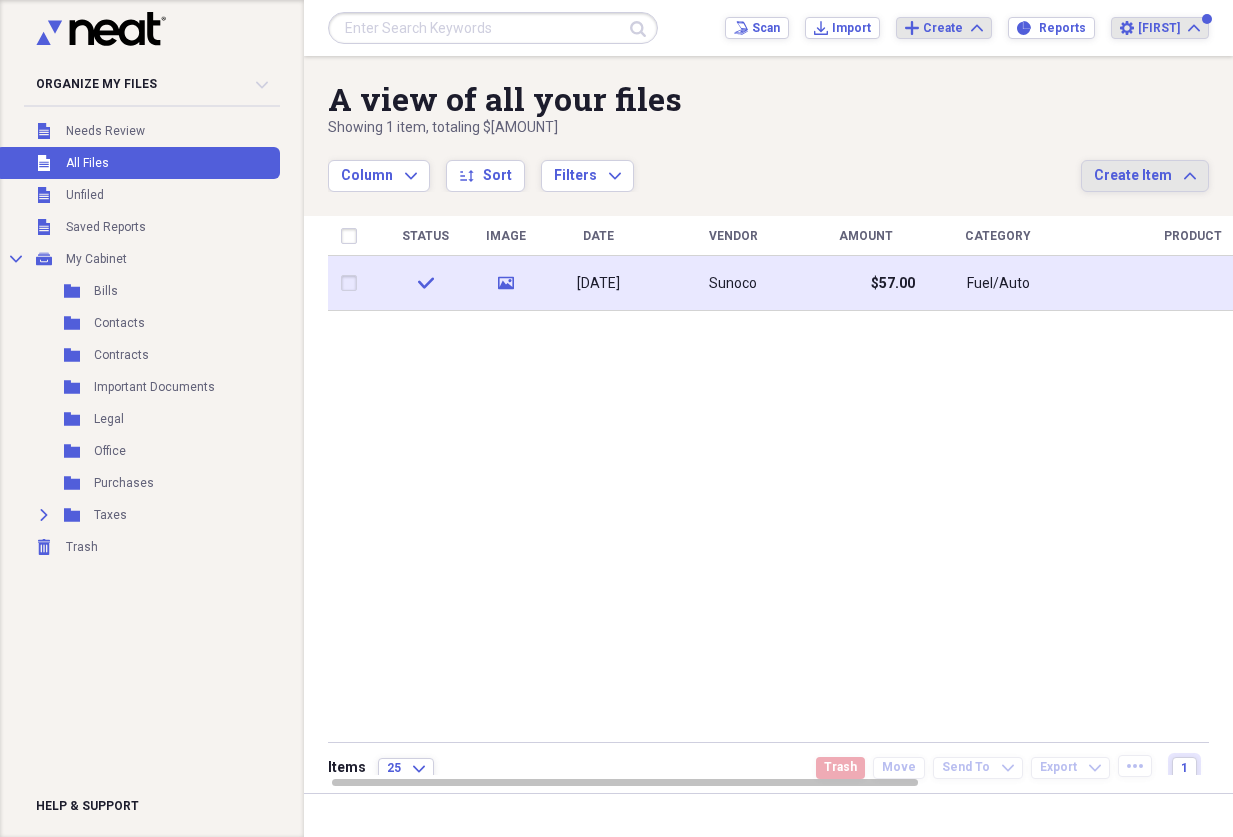 click on "Fuel/Auto" at bounding box center [998, 283] 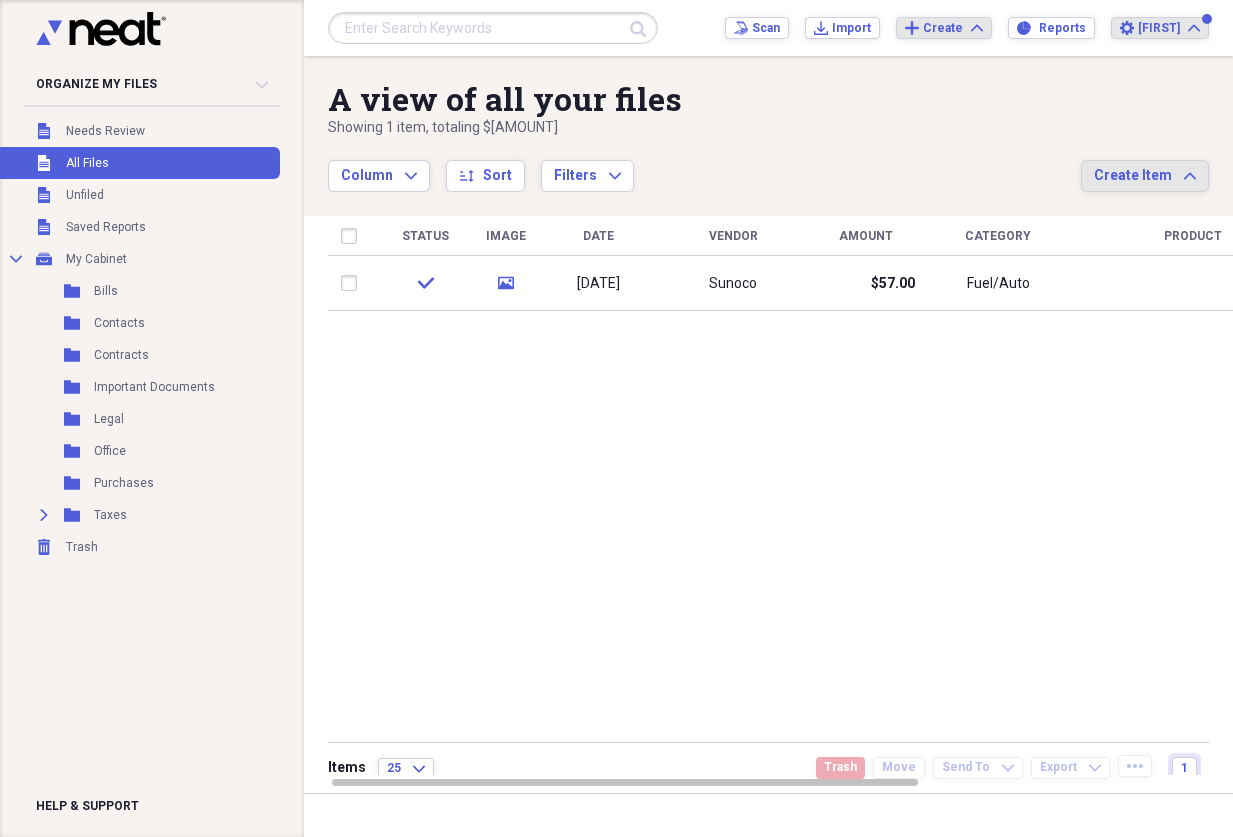 click on "Organize My Files Collapse Unfiled Needs Review Unfiled All Files Unfiled Unfiled Unfiled Saved Reports Collapse My Cabinet My Cabinet Add Folder Folder Bills Add Folder Folder Contacts Add Folder Folder Contracts Add Folder Folder Important Documents Add Folder Folder Legal Add Folder Folder Office Add Folder Folder Purchases Add Folder Expand Folder Taxes Add Folder Trash Trash Help & Support" at bounding box center (152, 418) 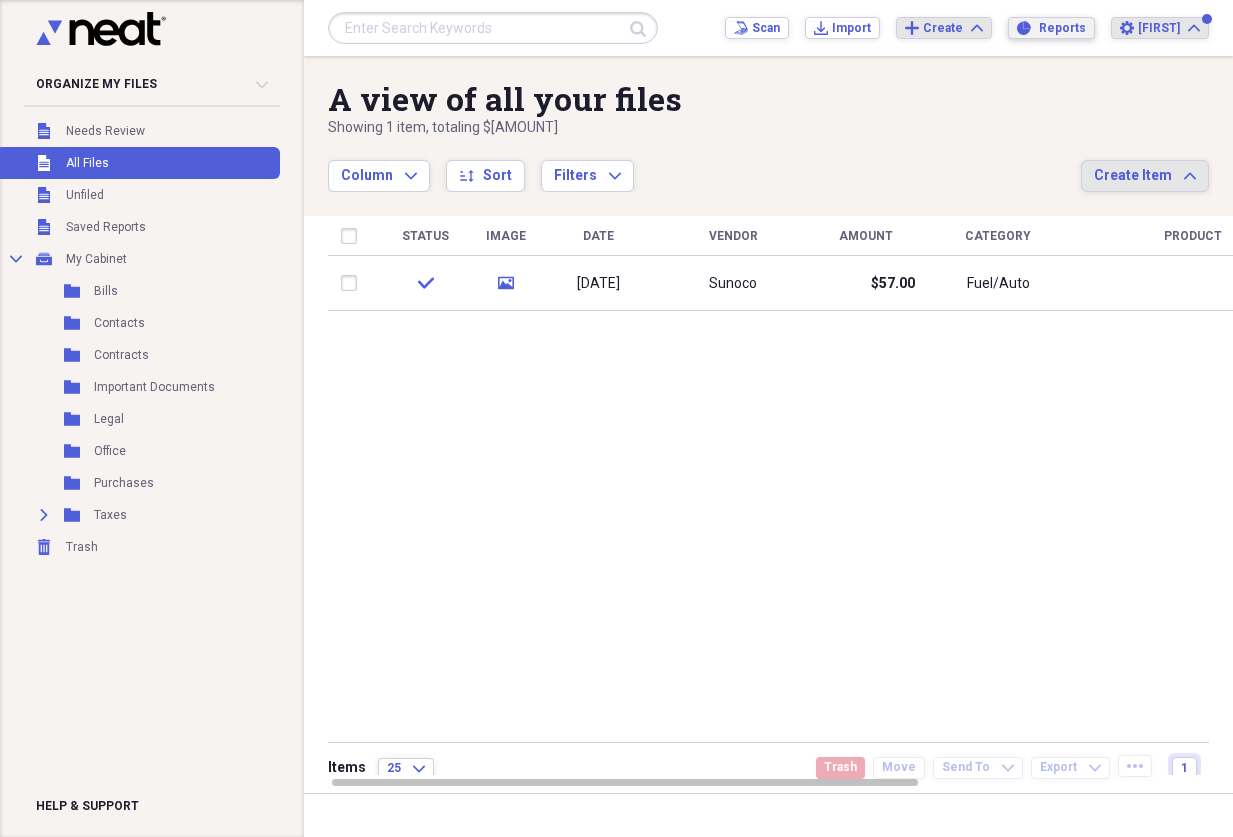 click on "Reports Reports" at bounding box center [1051, 28] 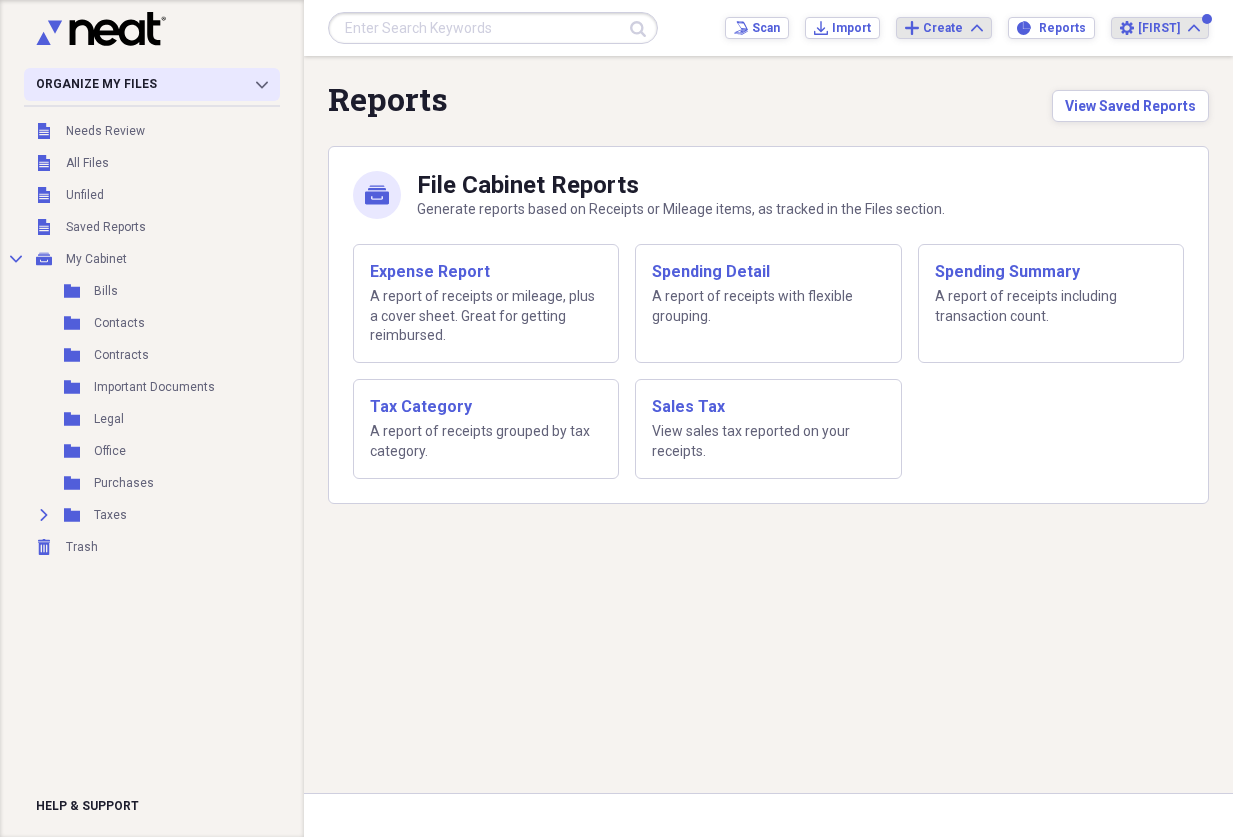 click on "Organize My Files Collapse" at bounding box center [152, 84] 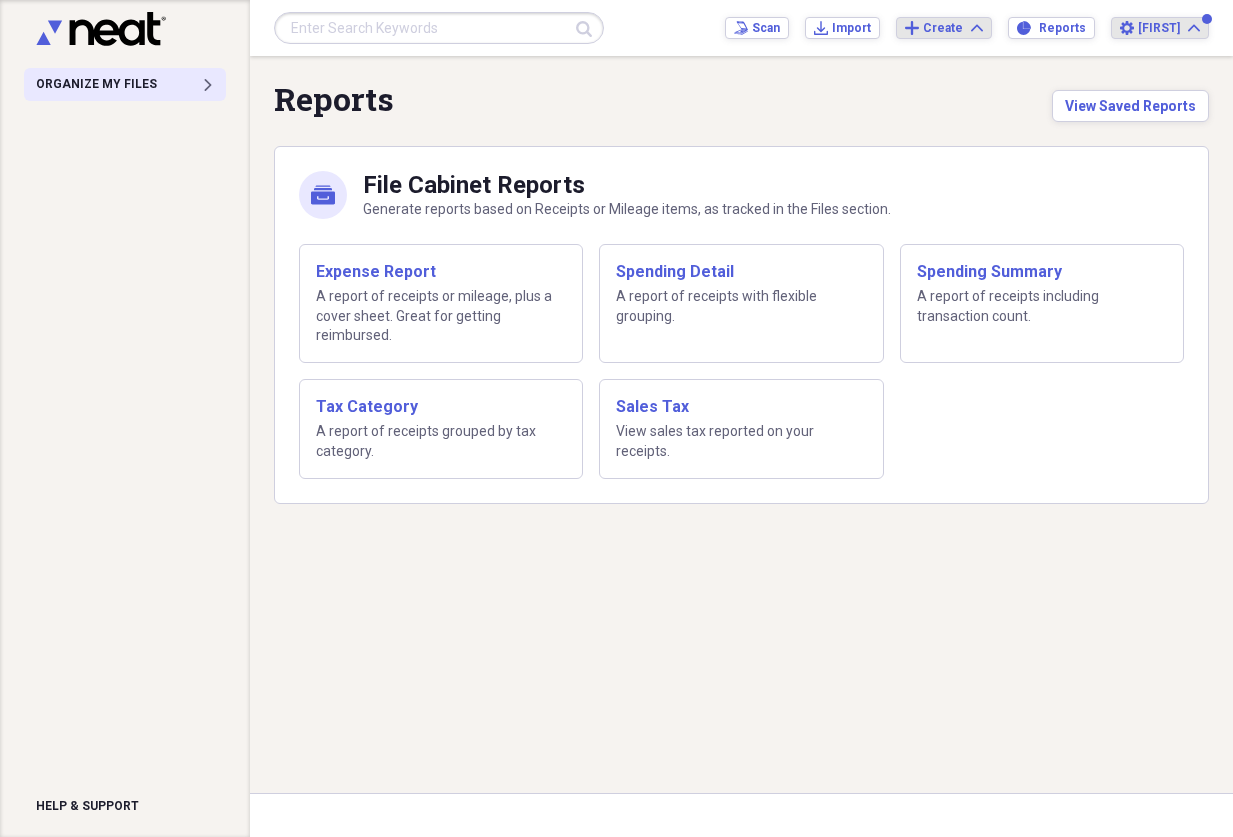 click on "Organize My Files Expand" at bounding box center (125, 84) 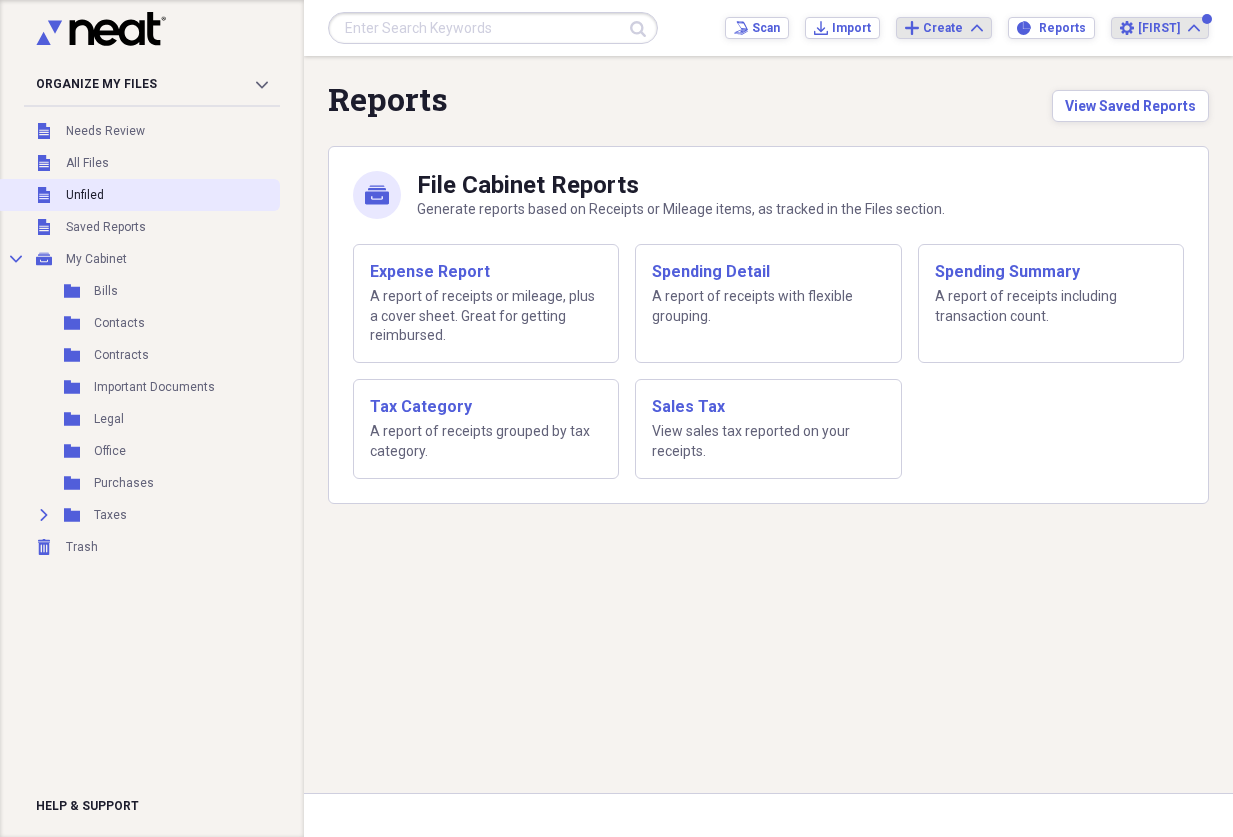 click on "Unfiled" at bounding box center (85, 195) 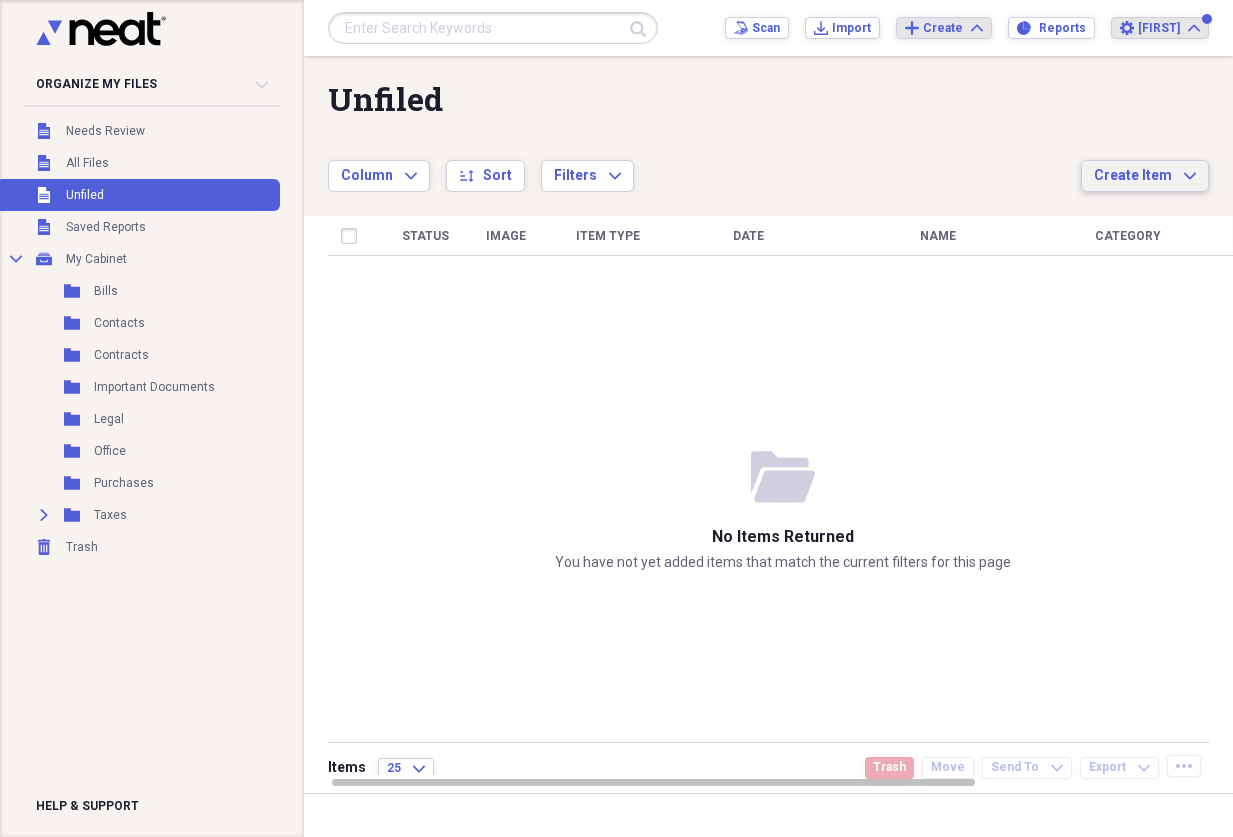click on "Create Item" at bounding box center [1133, 176] 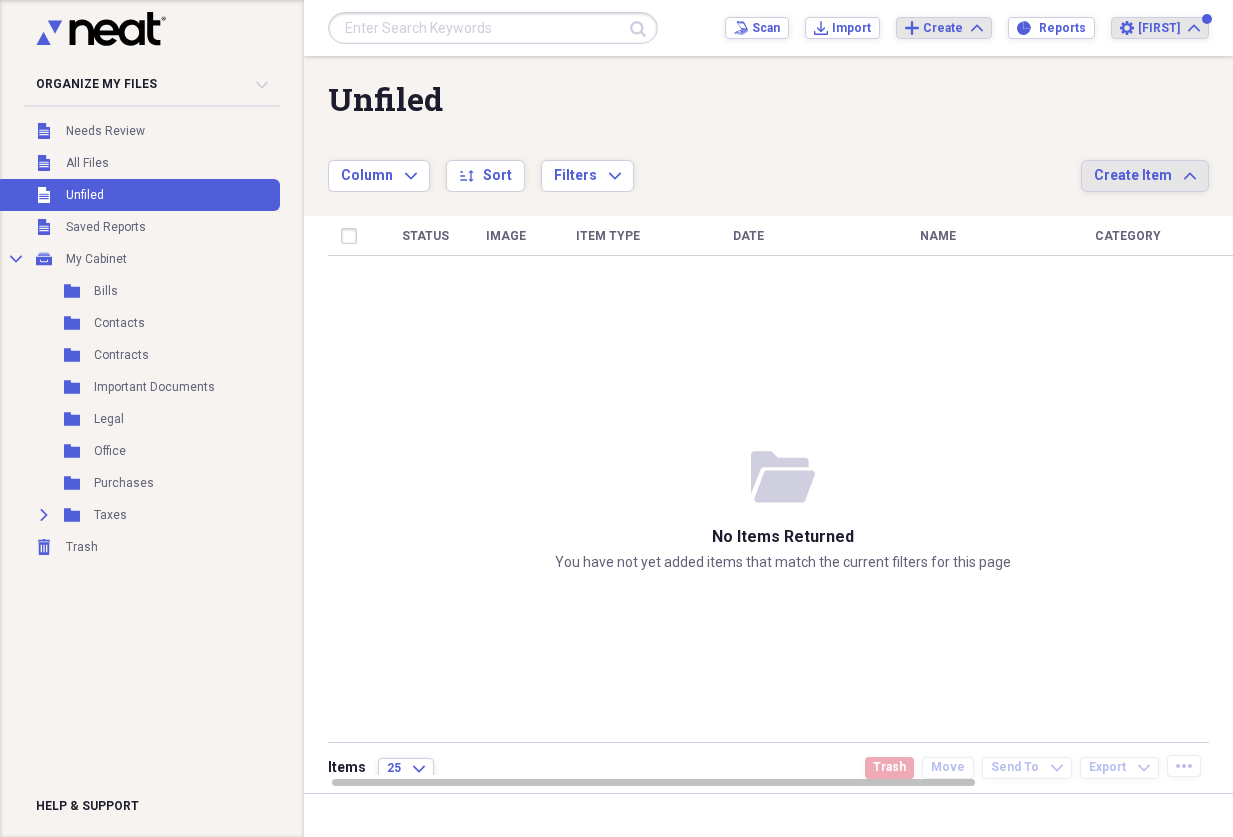 click on "Status Image Item Type Date Name Category Amount Source Date Added chevron-down" at bounding box center [782, 495] 